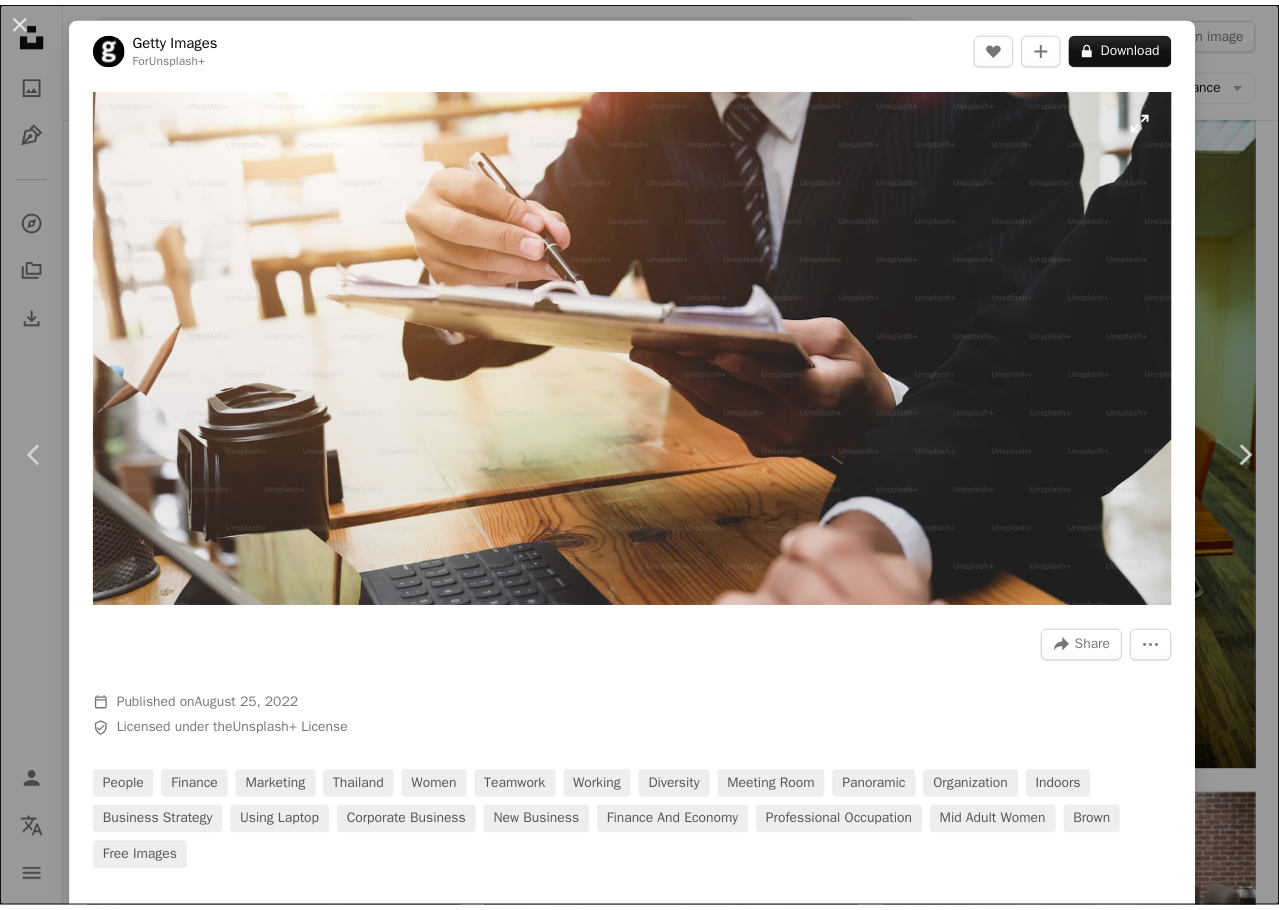 scroll, scrollTop: 1200, scrollLeft: 0, axis: vertical 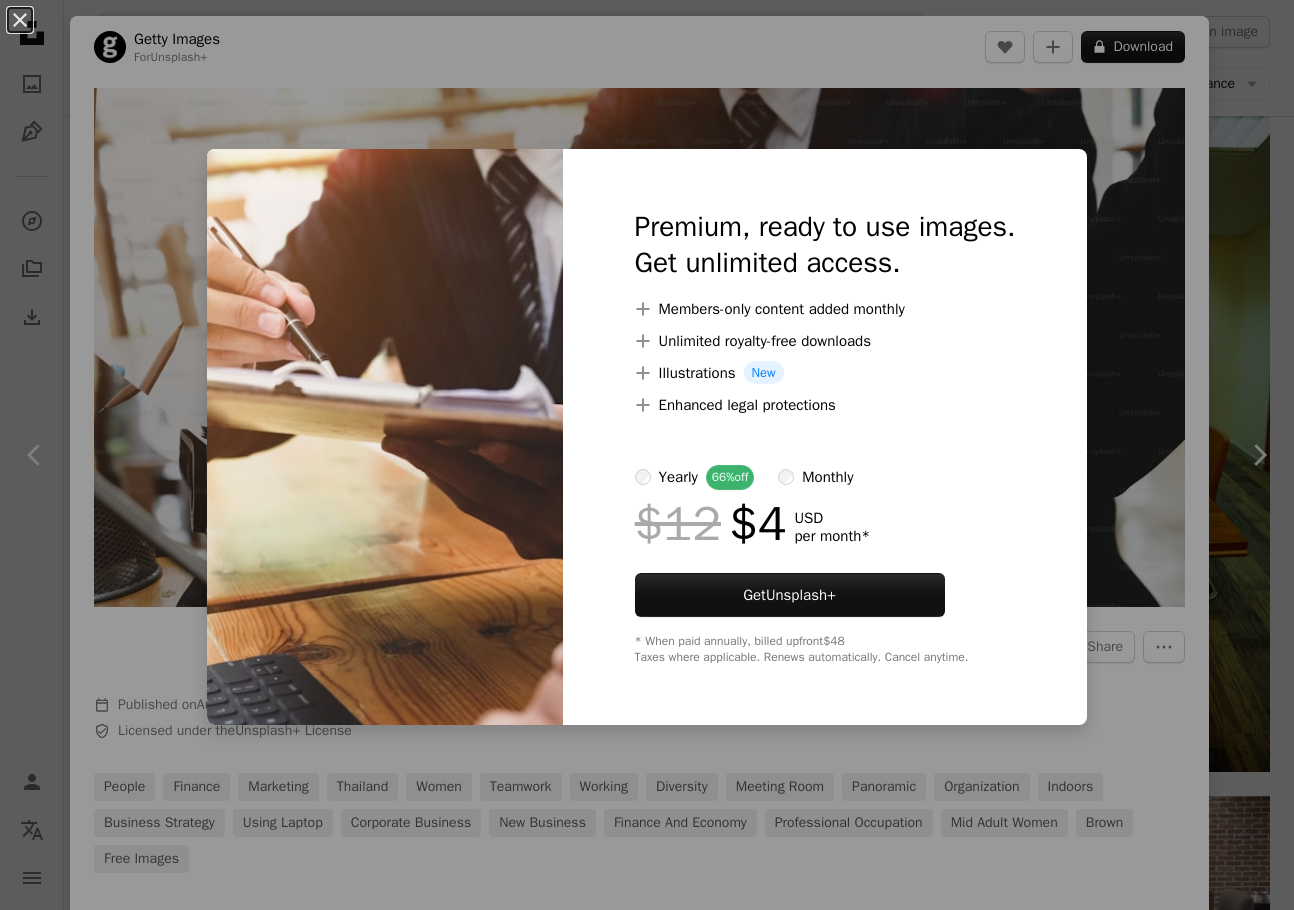 click on "An X shape Premium, ready to use images. Get unlimited access. A plus sign Members-only content added monthly A plus sign Unlimited royalty-free downloads A plus sign Illustrations  New A plus sign Enhanced legal protections yearly 66%  off monthly $12   $4 USD per month * Get  Unsplash+ * When paid annually, billed upfront  $48 Taxes where applicable. Renews automatically. Cancel anytime." at bounding box center [647, 455] 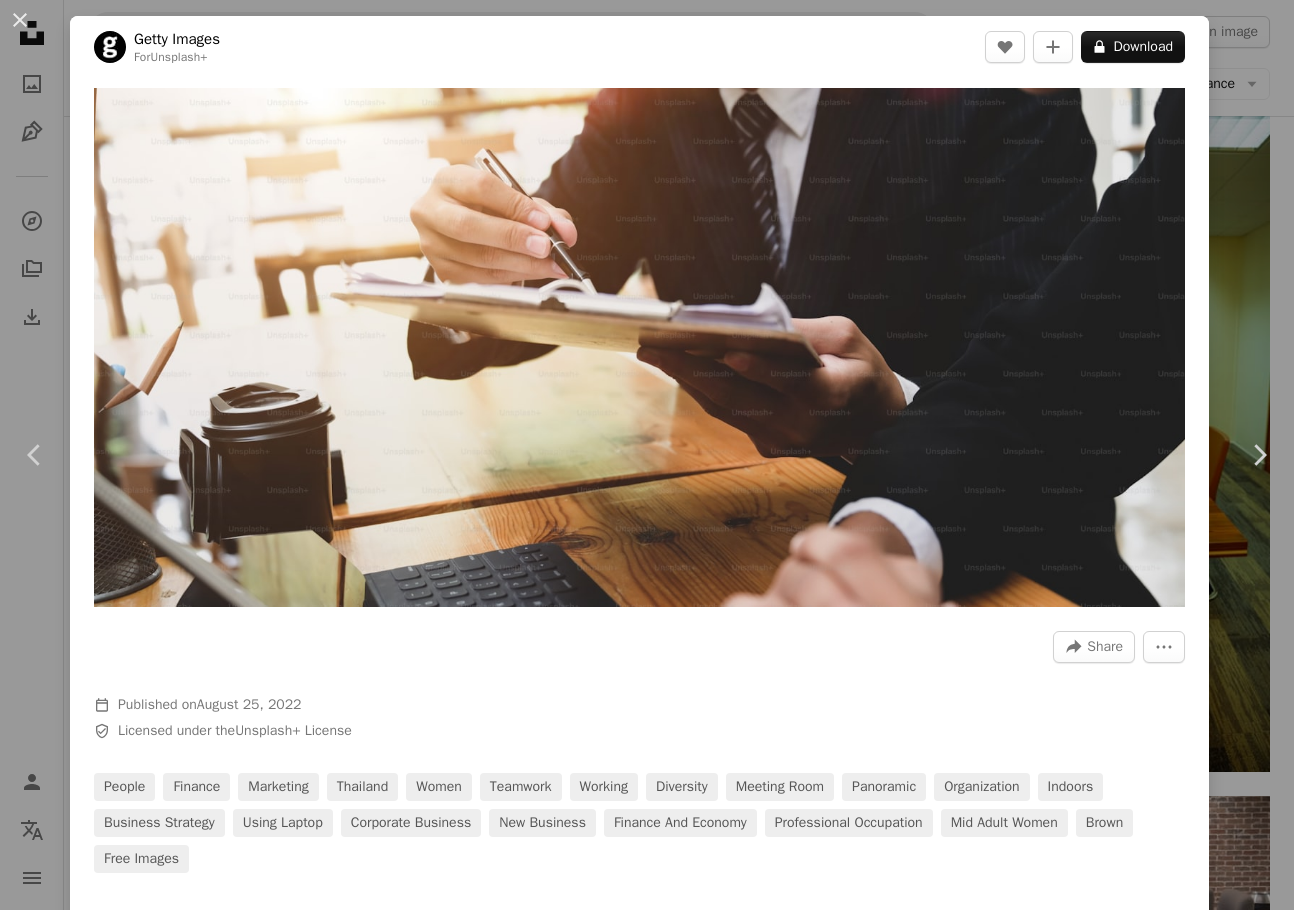 click on "An X shape Chevron left Chevron right Getty Images For Unsplash+ A heart A plus sign A lock Download Zoom in A forward-right arrow Share More Actions Calendar outlined Published on [DATE], [YEAR] Safety Licensed under the Unsplash+ License people finance marketing thailand women teamwork working diversity meeting room panoramic organization indoors business strategy using laptop corporate business new business finance and economy professional occupation mid adult women brown Free images From this series Plus sign for Unsplash+ Related images Plus sign for Unsplash+ A heart A plus sign Getty Images For Unsplash+ A lock Download Plus sign for Unsplash+ A heart A plus sign Getty Images For Unsplash+ A lock Download Plus sign for Unsplash+ A heart A plus sign Getty Images For Unsplash+ A lock Download Plus sign for Unsplash+ A heart A plus sign Getty Images For Unsplash+ A lock Download Plus sign for Unsplash+ A heart A plus sign Getty Images For Unsplash+ A lock Download Plus sign for Unsplash+ A heart A plus sign Getty Images" at bounding box center [647, 455] 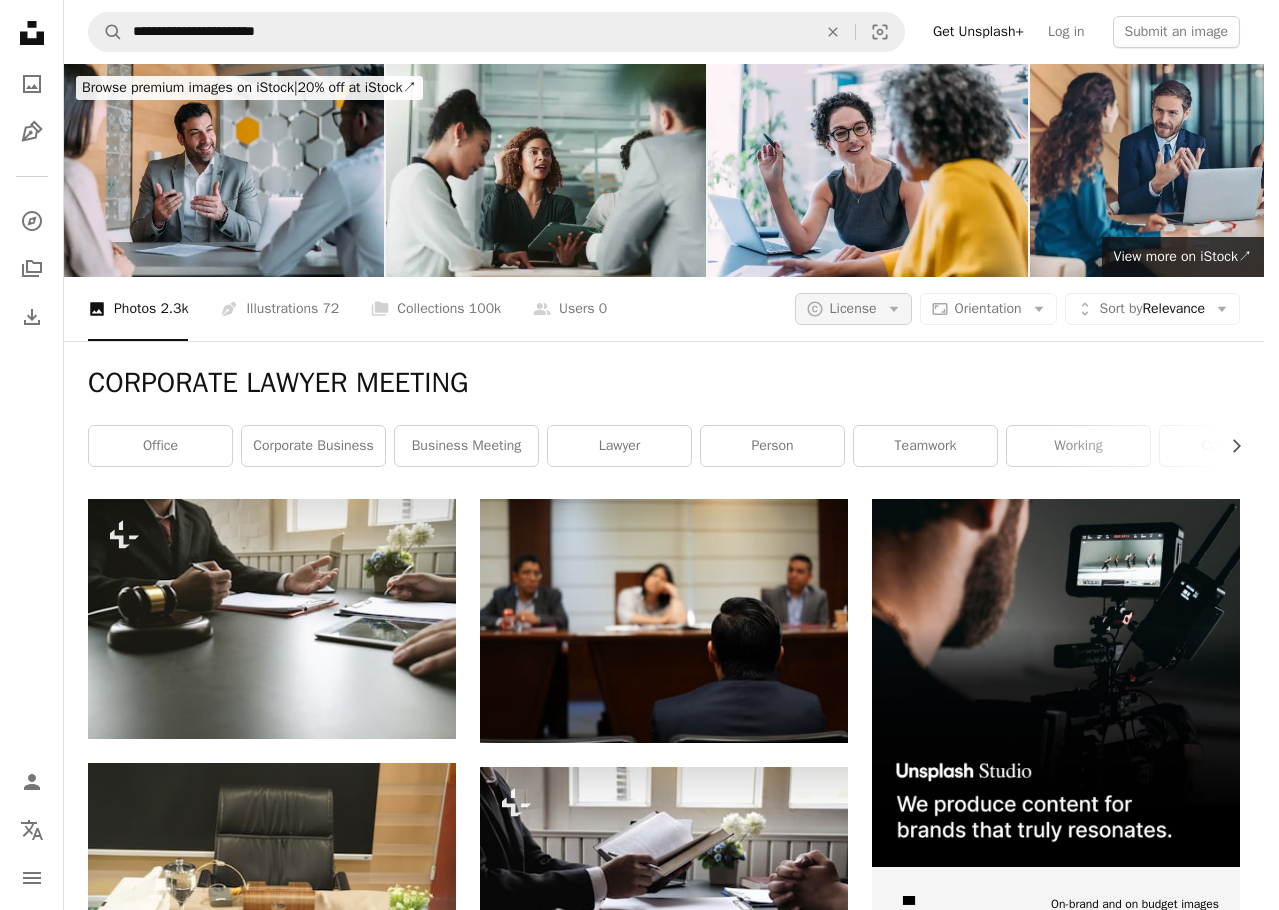 click on "License" at bounding box center [853, 308] 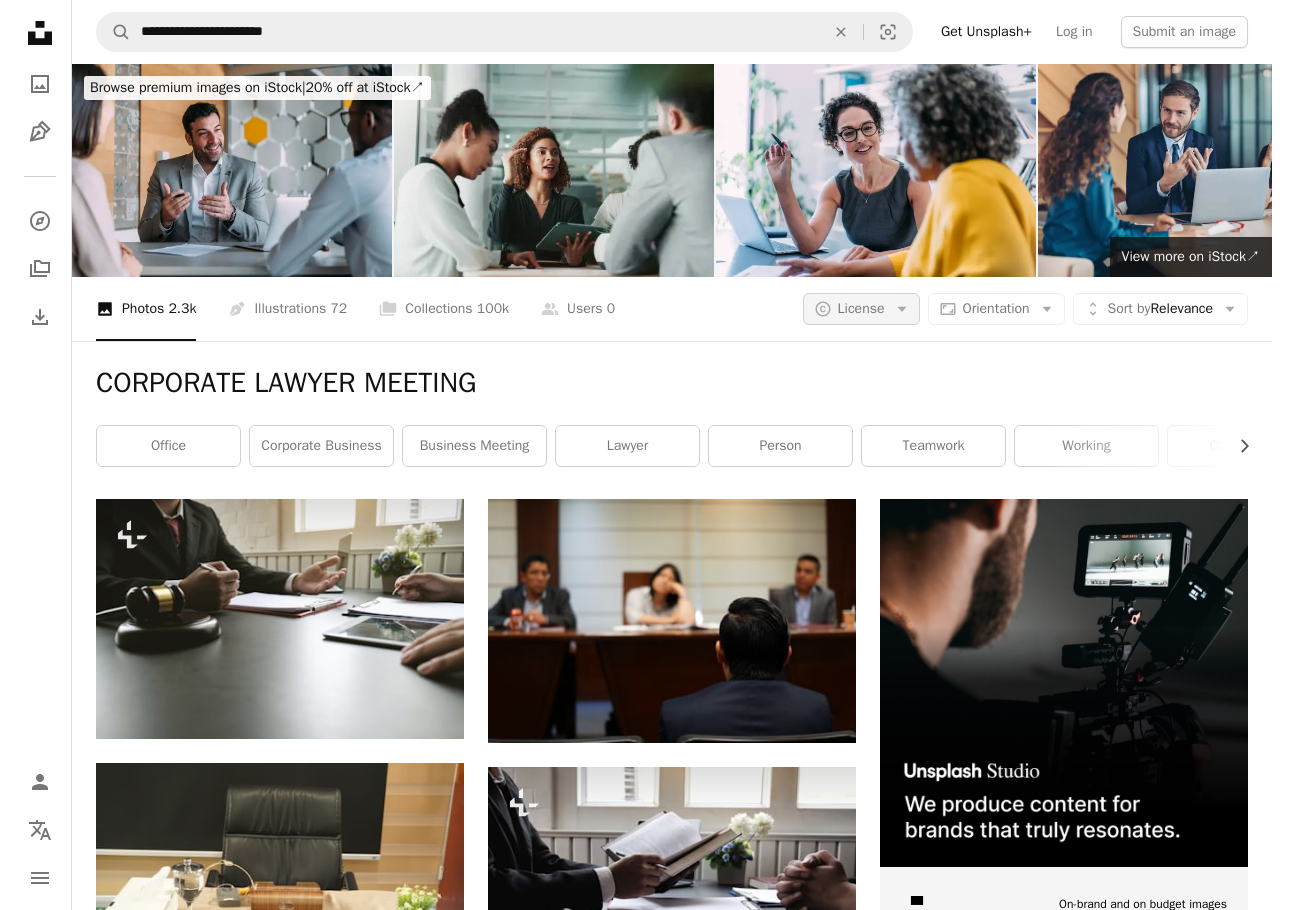 scroll, scrollTop: 0, scrollLeft: 0, axis: both 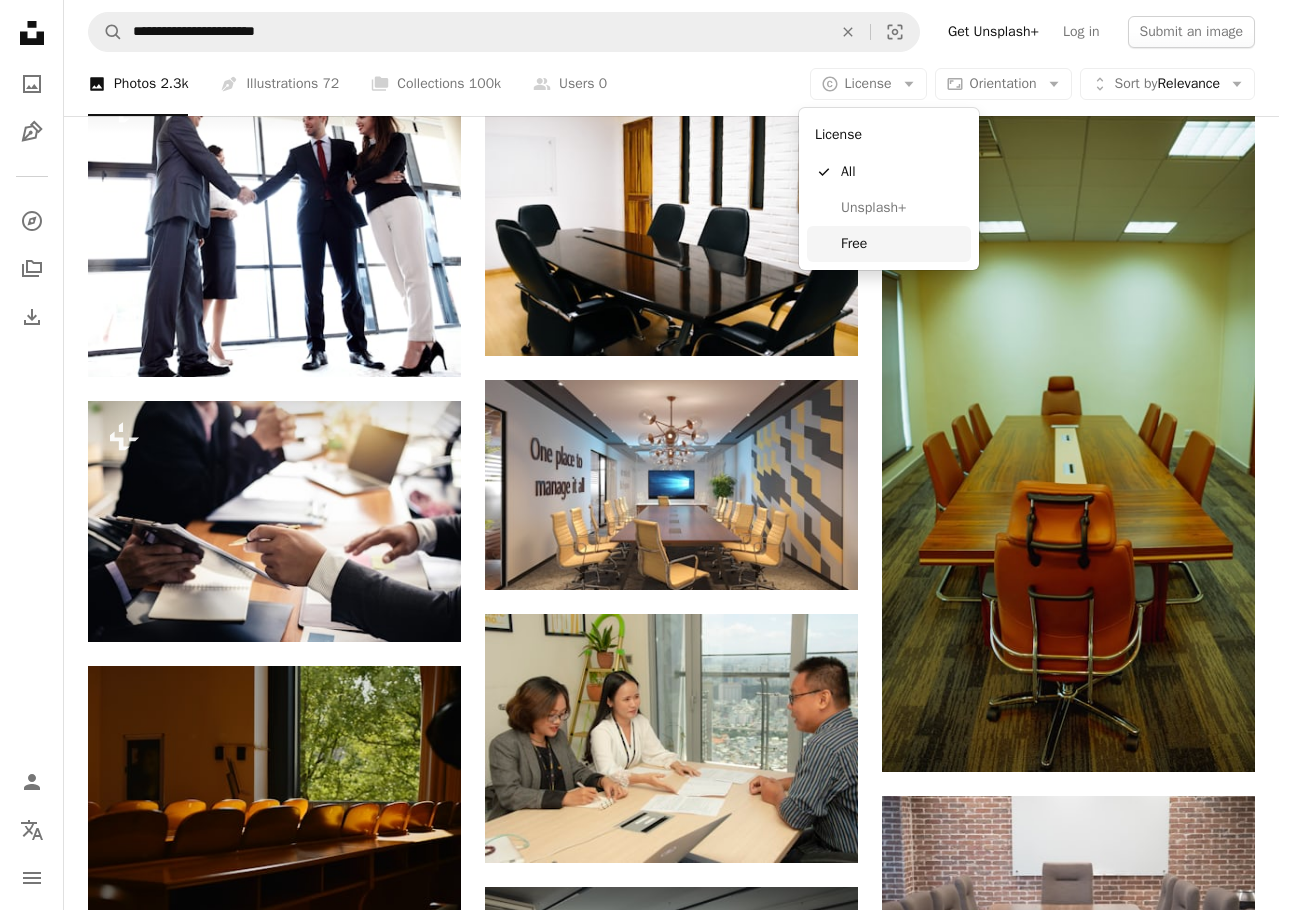 click on "Free" at bounding box center (902, 244) 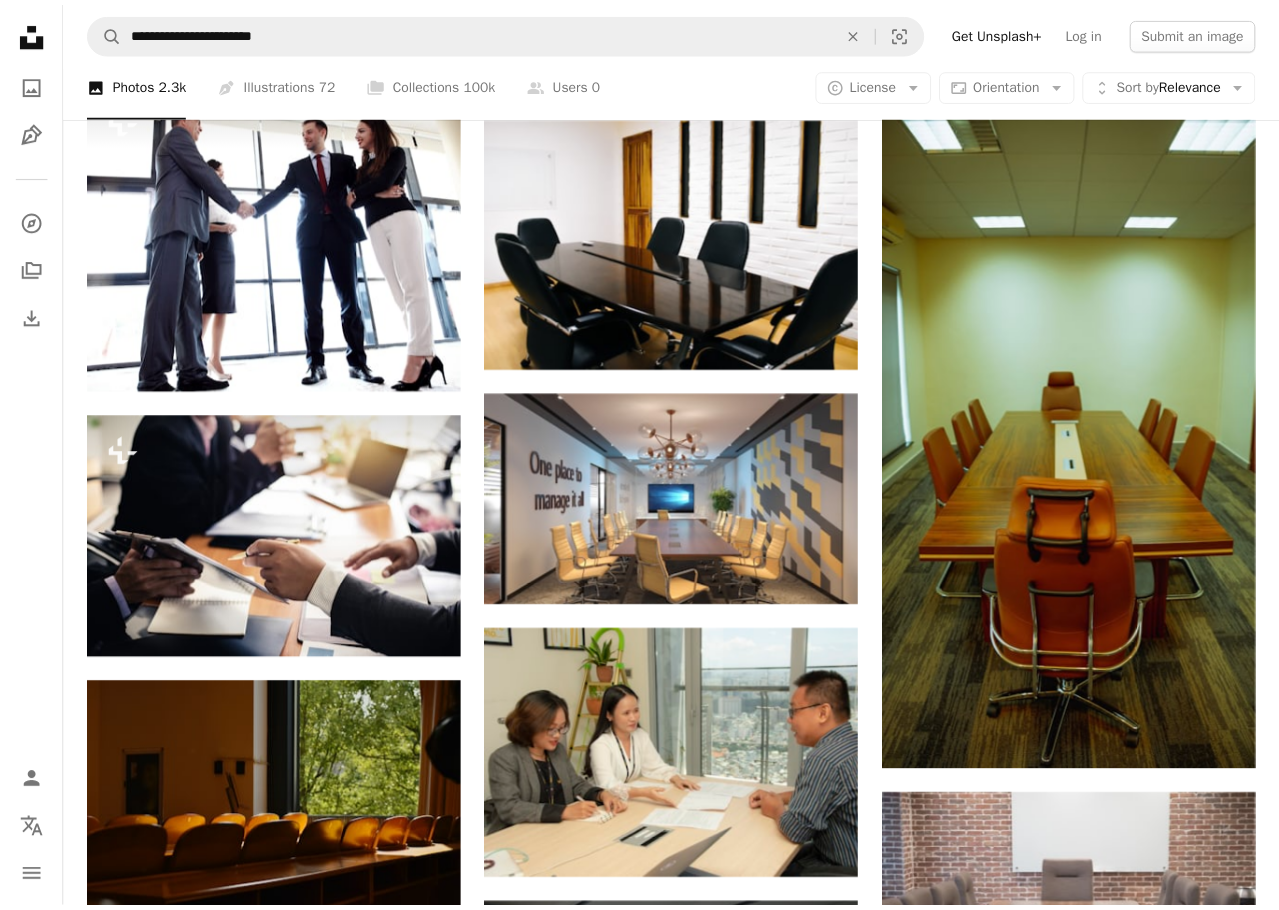 scroll, scrollTop: 0, scrollLeft: 0, axis: both 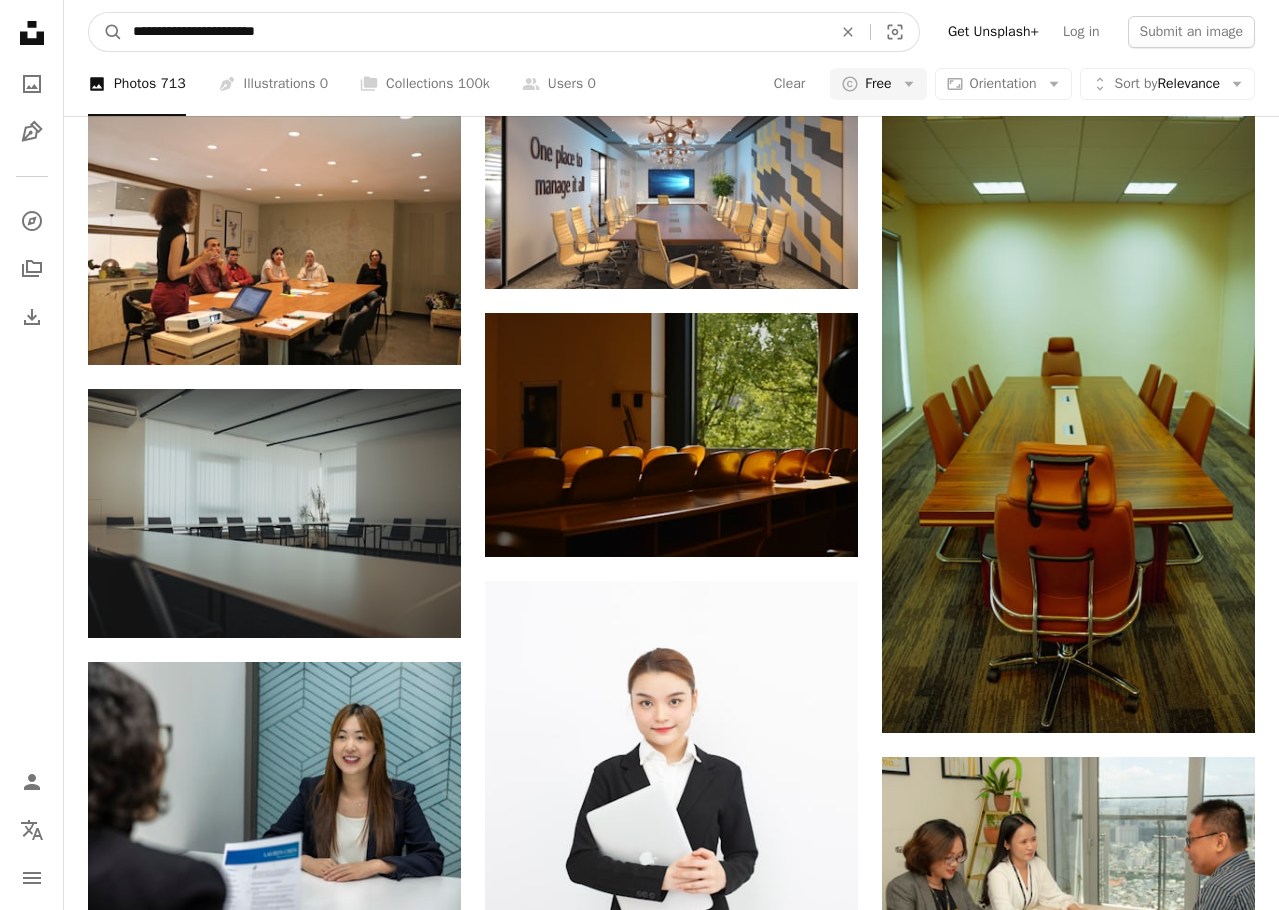 click on "**********" at bounding box center [474, 32] 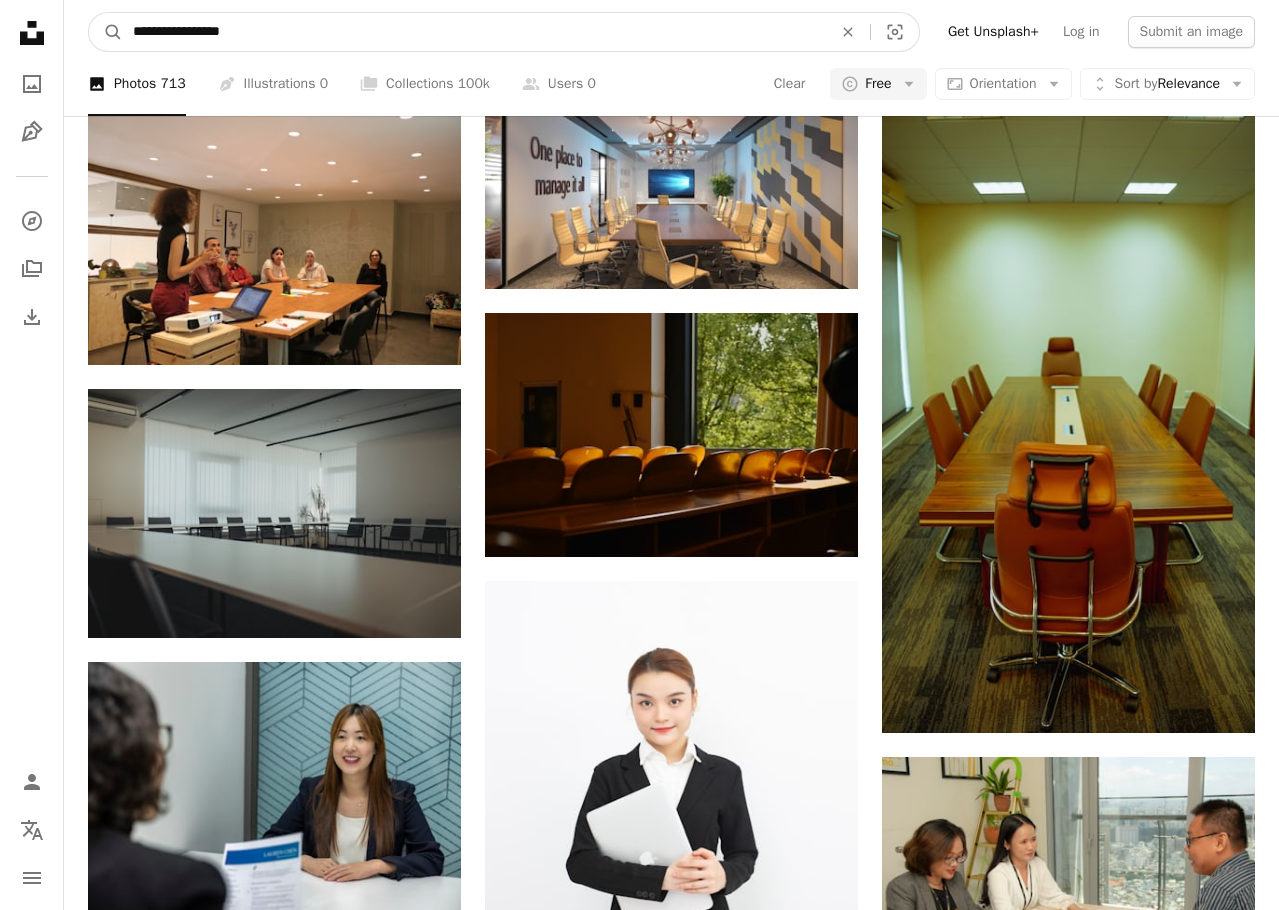 type on "**********" 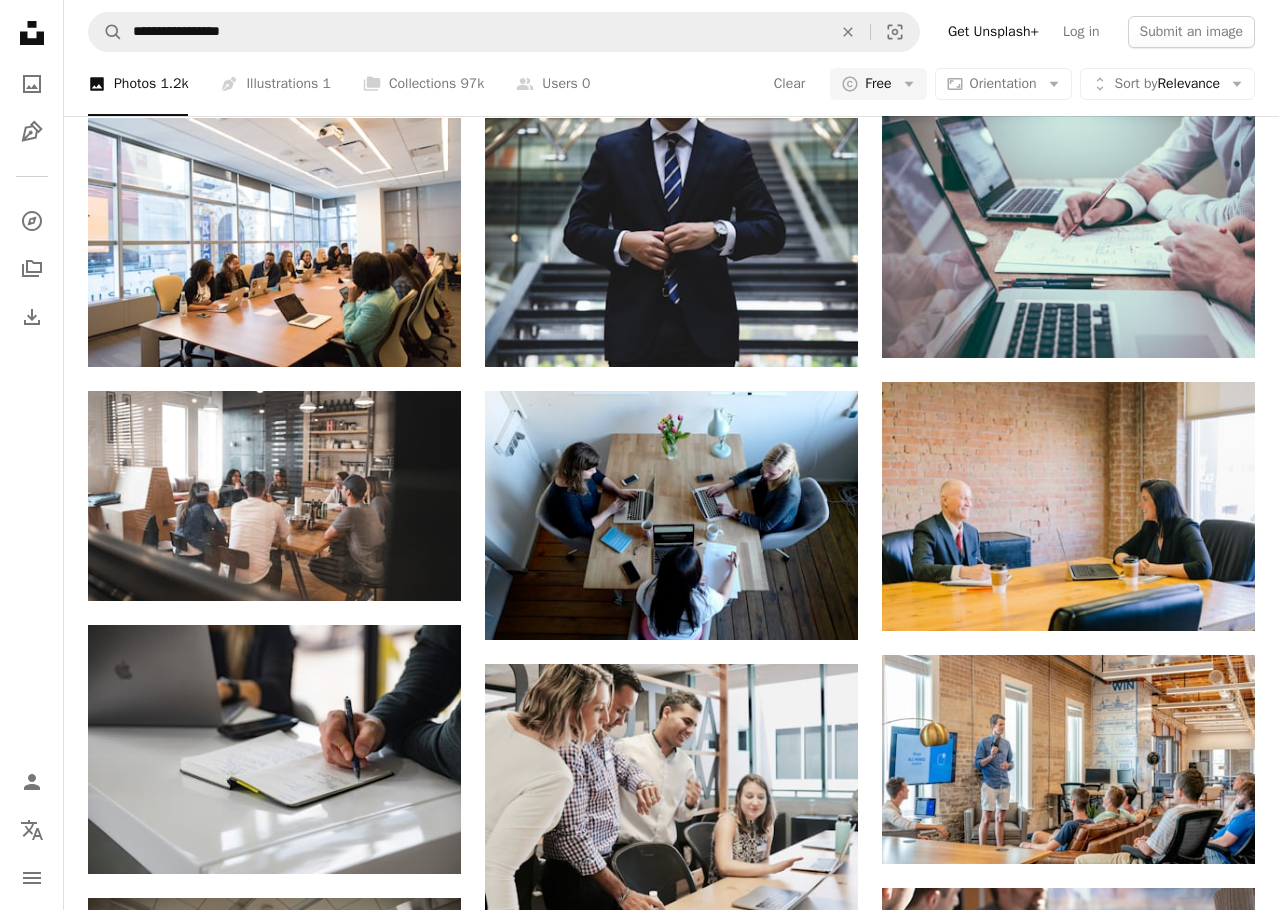 scroll, scrollTop: 0, scrollLeft: 0, axis: both 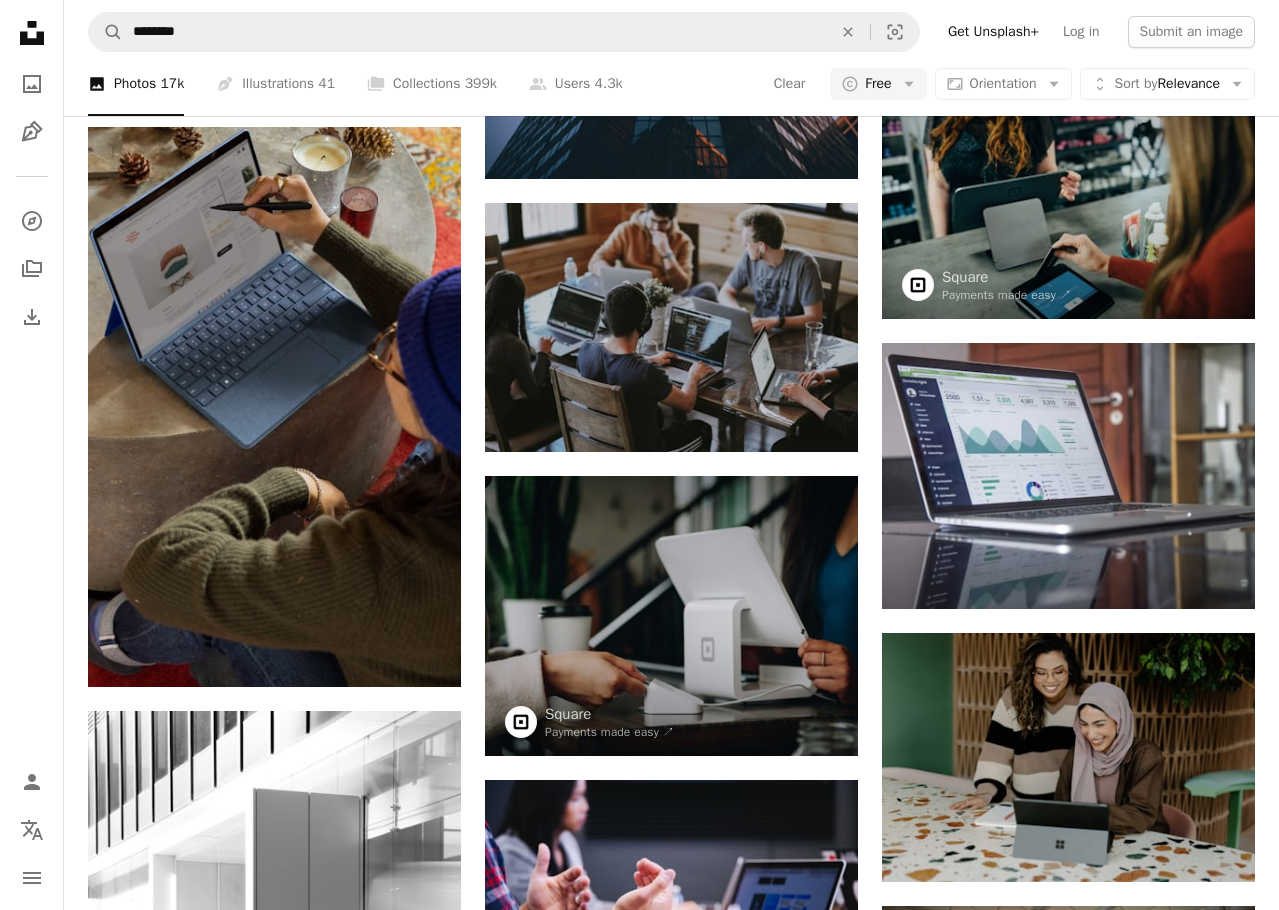 click at bounding box center (1068, -802) 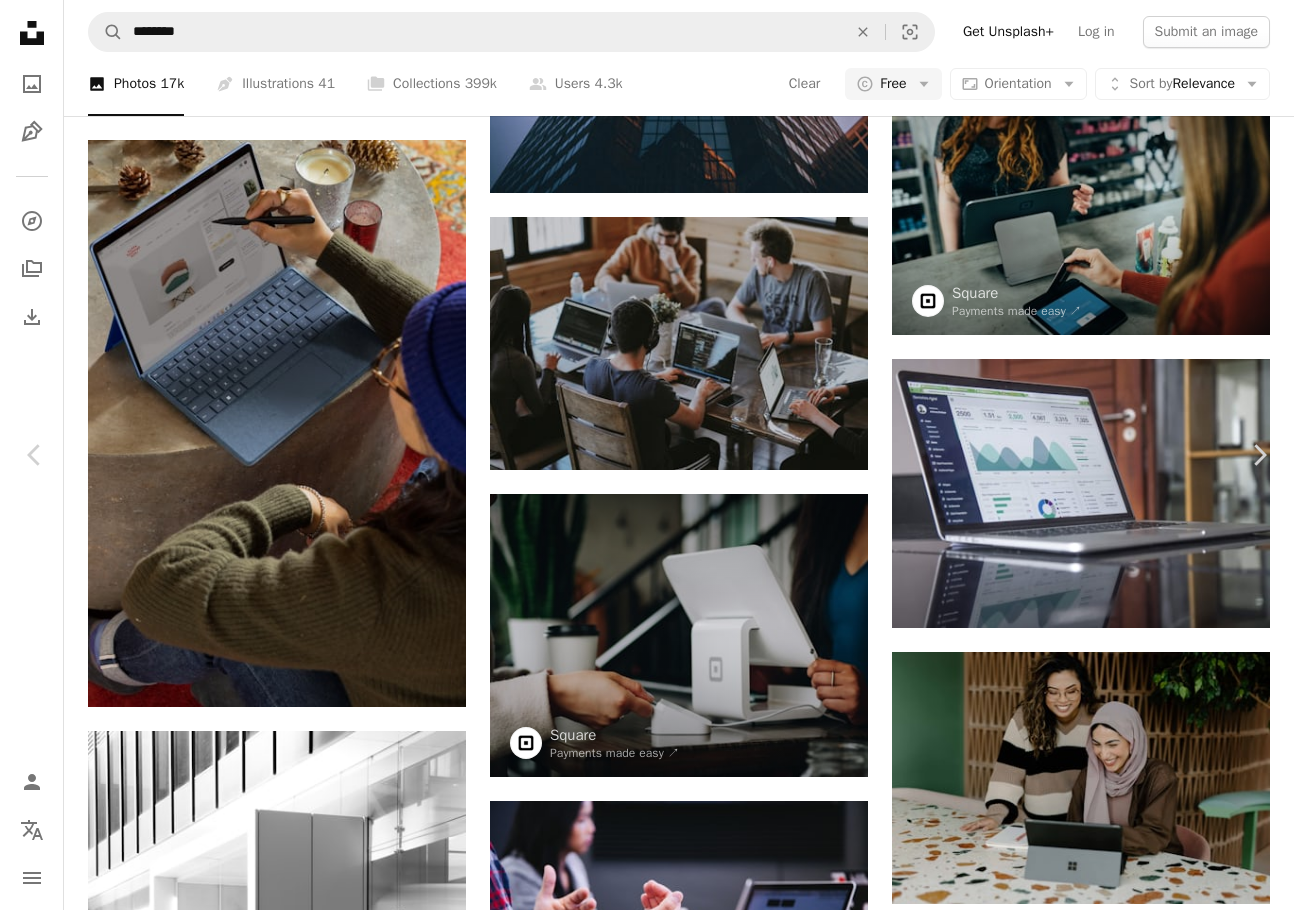 scroll, scrollTop: 8922, scrollLeft: 0, axis: vertical 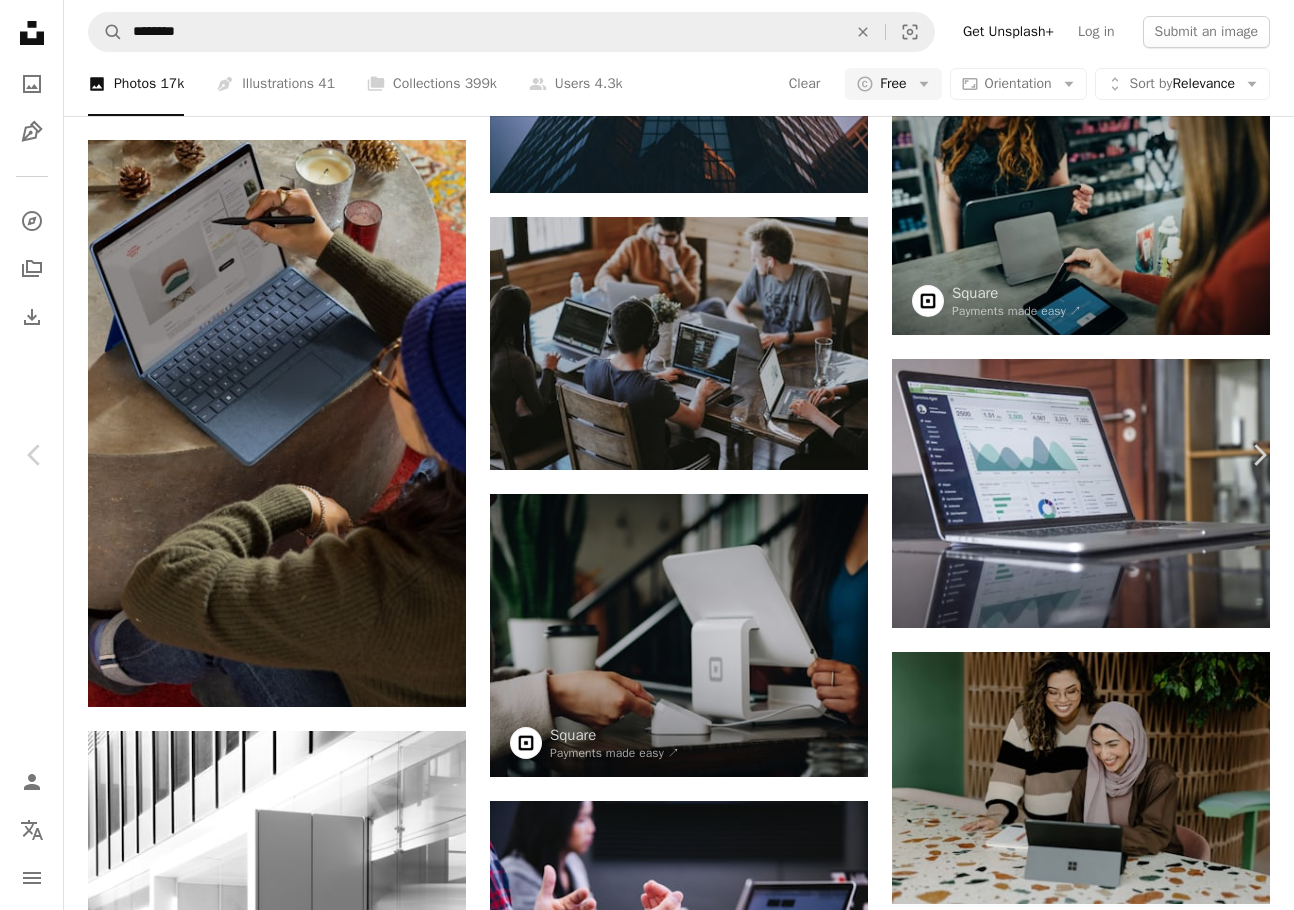 click on "An X shape Chevron left Chevron right Getty Images For Unsplash+ A heart A plus sign A lock Download Zoom in A forward-right arrow Share More Actions Calendar outlined Published on [DATE], [YEAR] Safety Licensed under the Unsplash+ License people restaurant marketing cafe adults only teamwork men research communication business meeting internet togetherness business person using laptop analyzing small group of people portable information device Free images Related images Plus sign for Unsplash+ A heart A plus sign Getty Images For Unsplash+ A lock Download Plus sign for Unsplash+ A heart A plus sign Getty Images For Unsplash+ A lock Download Plus sign for Unsplash+ A heart A plus sign Getty Images For Unsplash+ A lock Download Plus sign for Unsplash+ A heart A plus sign Getty Images For Unsplash+ A lock Download Plus sign for Unsplash+ A heart A plus sign Getty Images For Unsplash+ A lock Download Plus sign for Unsplash+ A heart A plus sign Getty Images For Unsplash+ A lock Download A heart For" at bounding box center [647, 4658] 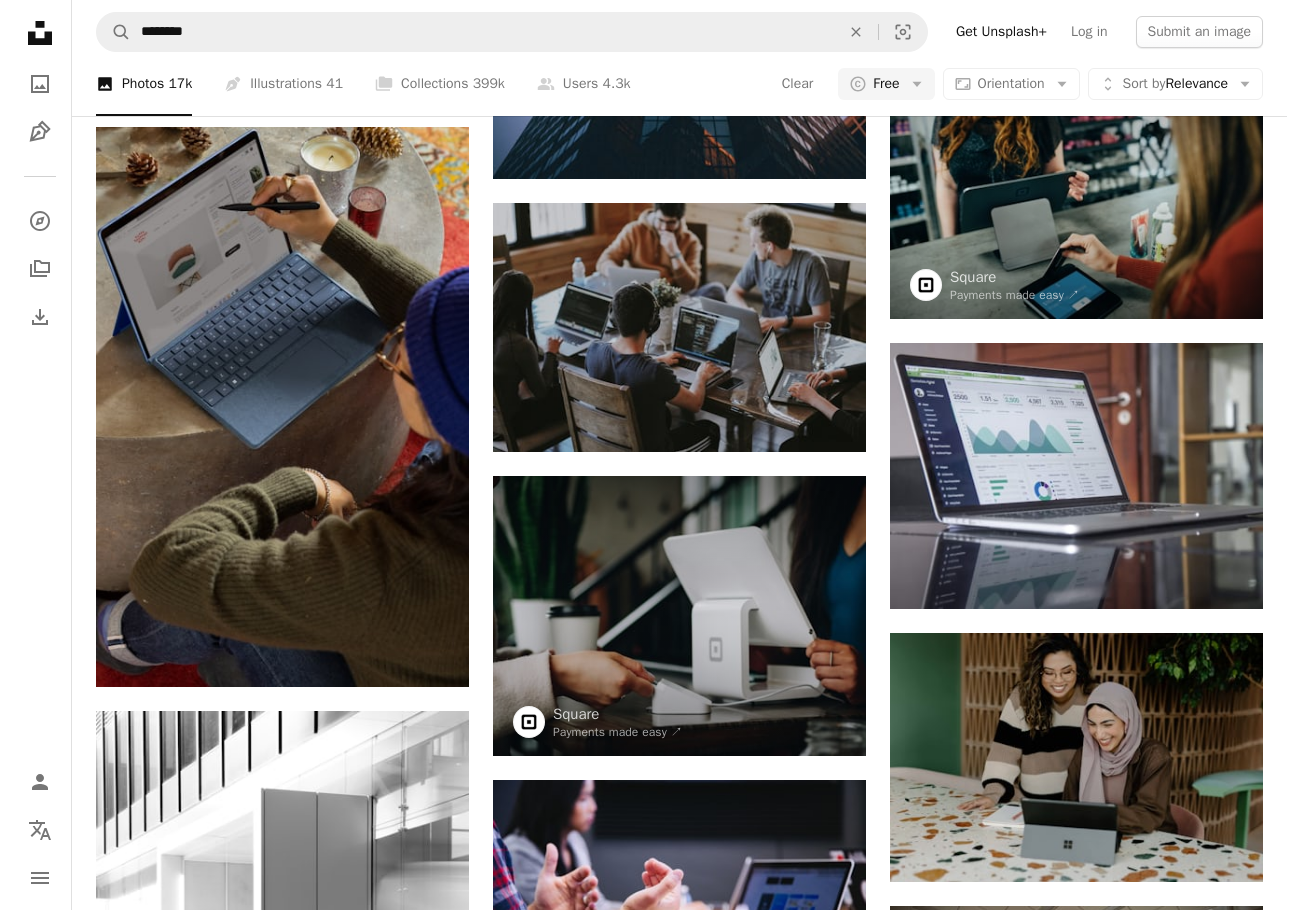 scroll, scrollTop: 0, scrollLeft: 0, axis: both 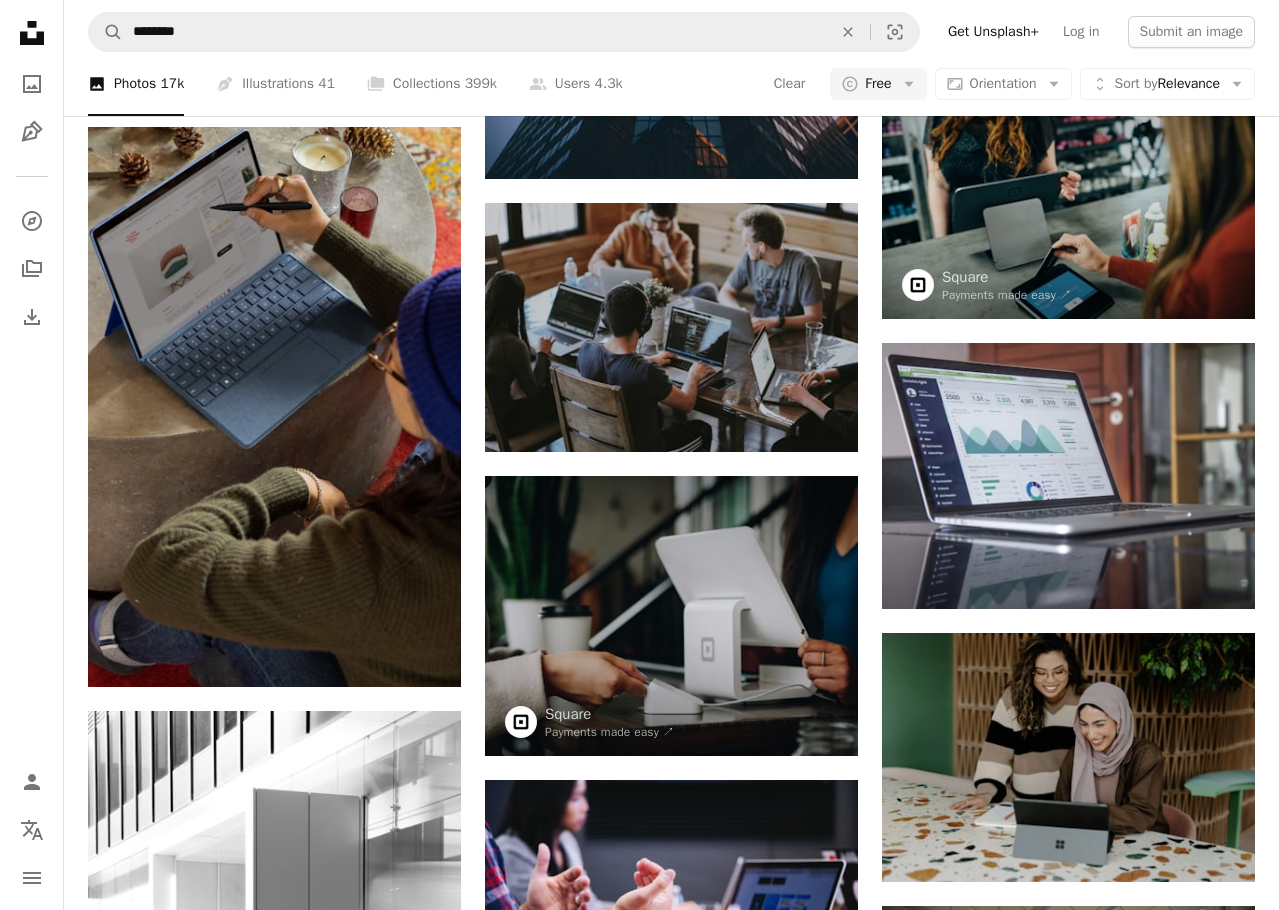 click at bounding box center (671, -529) 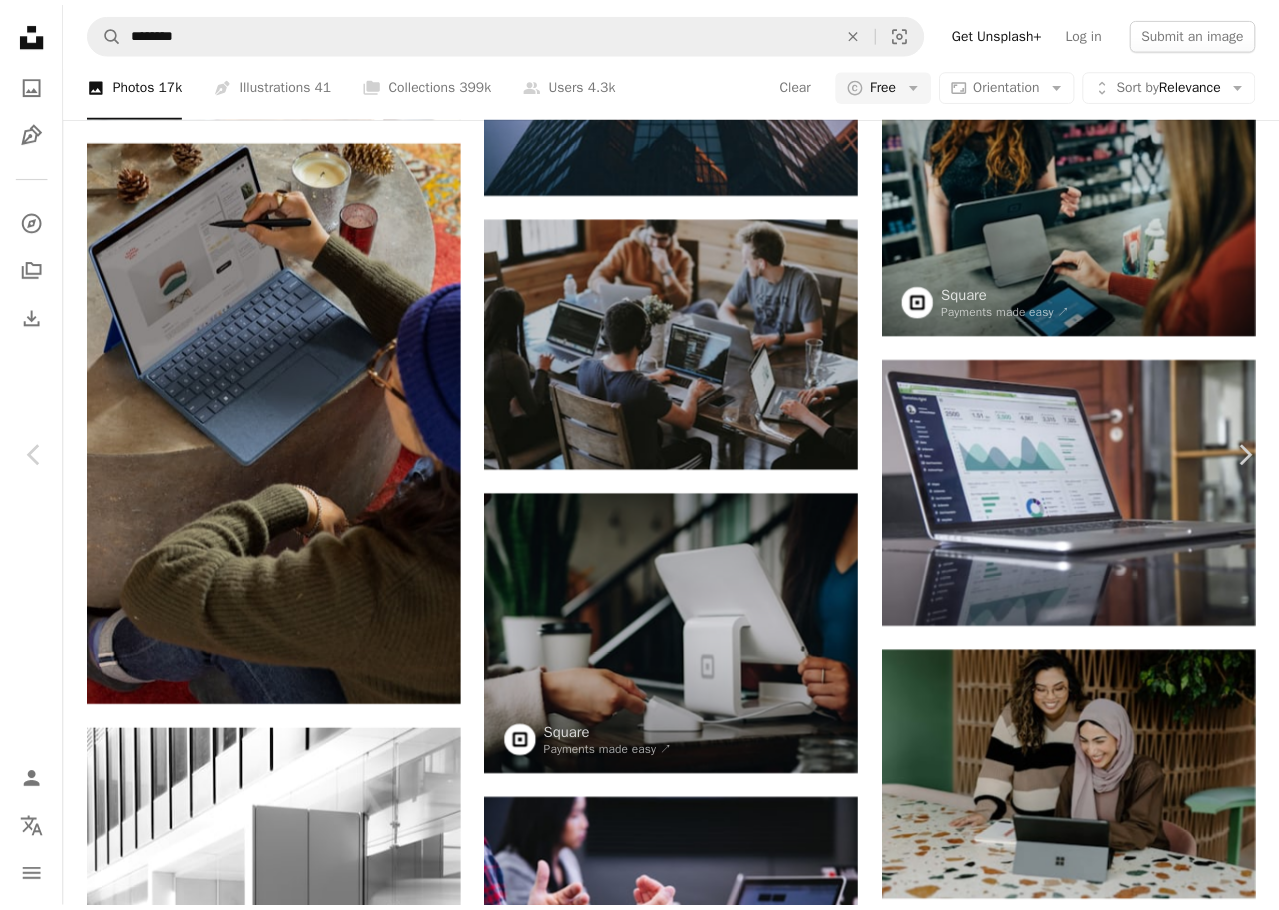 scroll, scrollTop: 800, scrollLeft: 0, axis: vertical 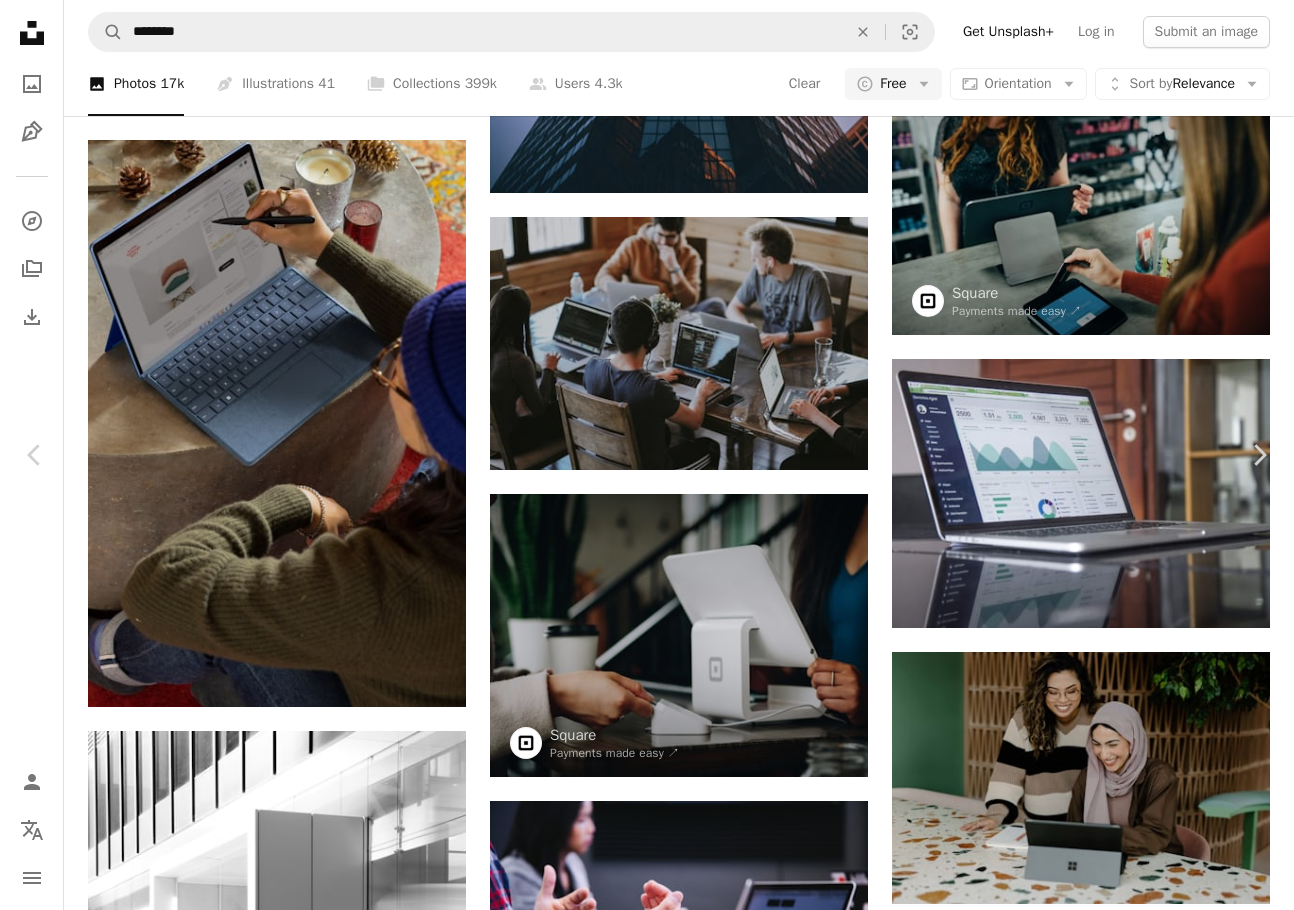 click on "office" at bounding box center [121, 4500] 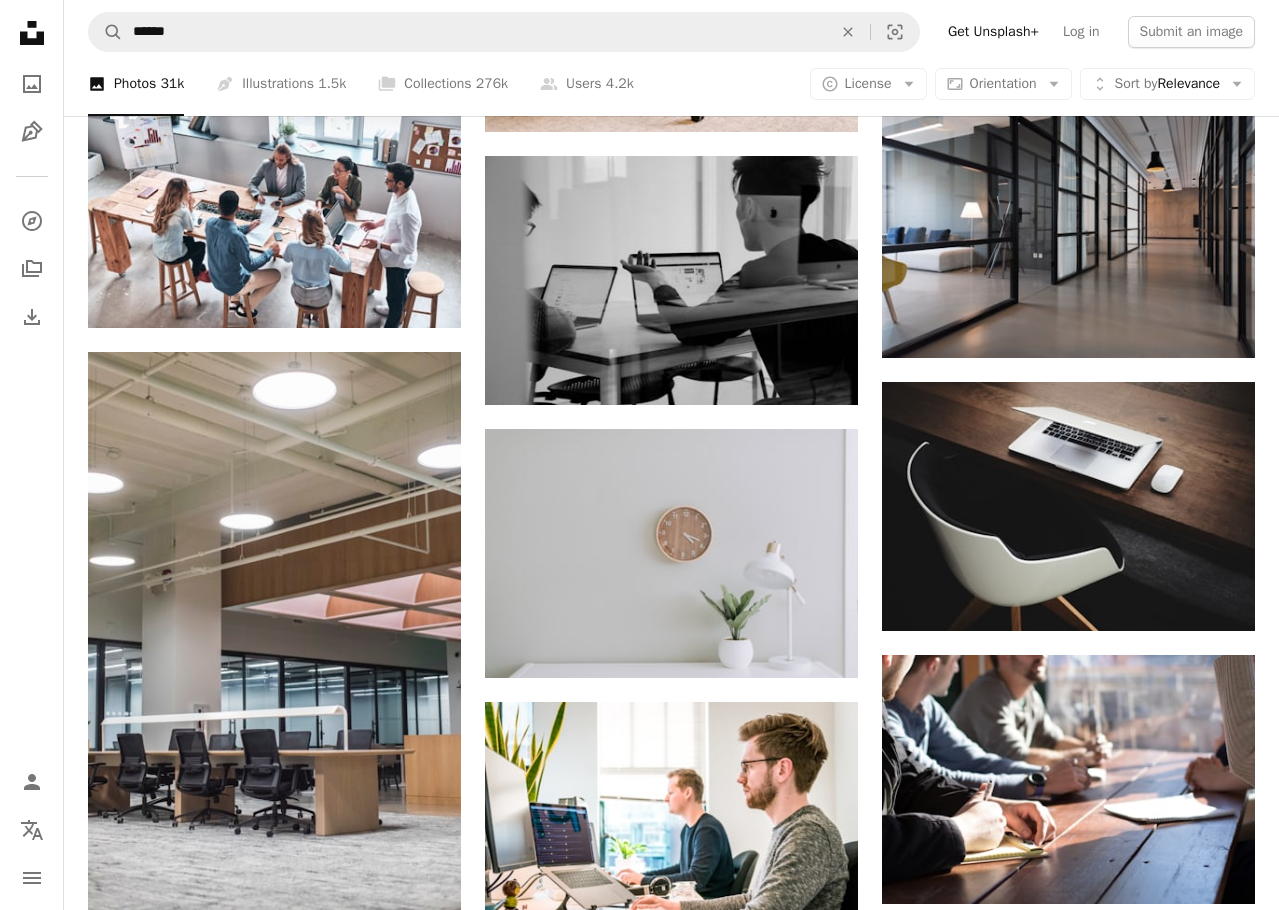 scroll, scrollTop: 1000, scrollLeft: 0, axis: vertical 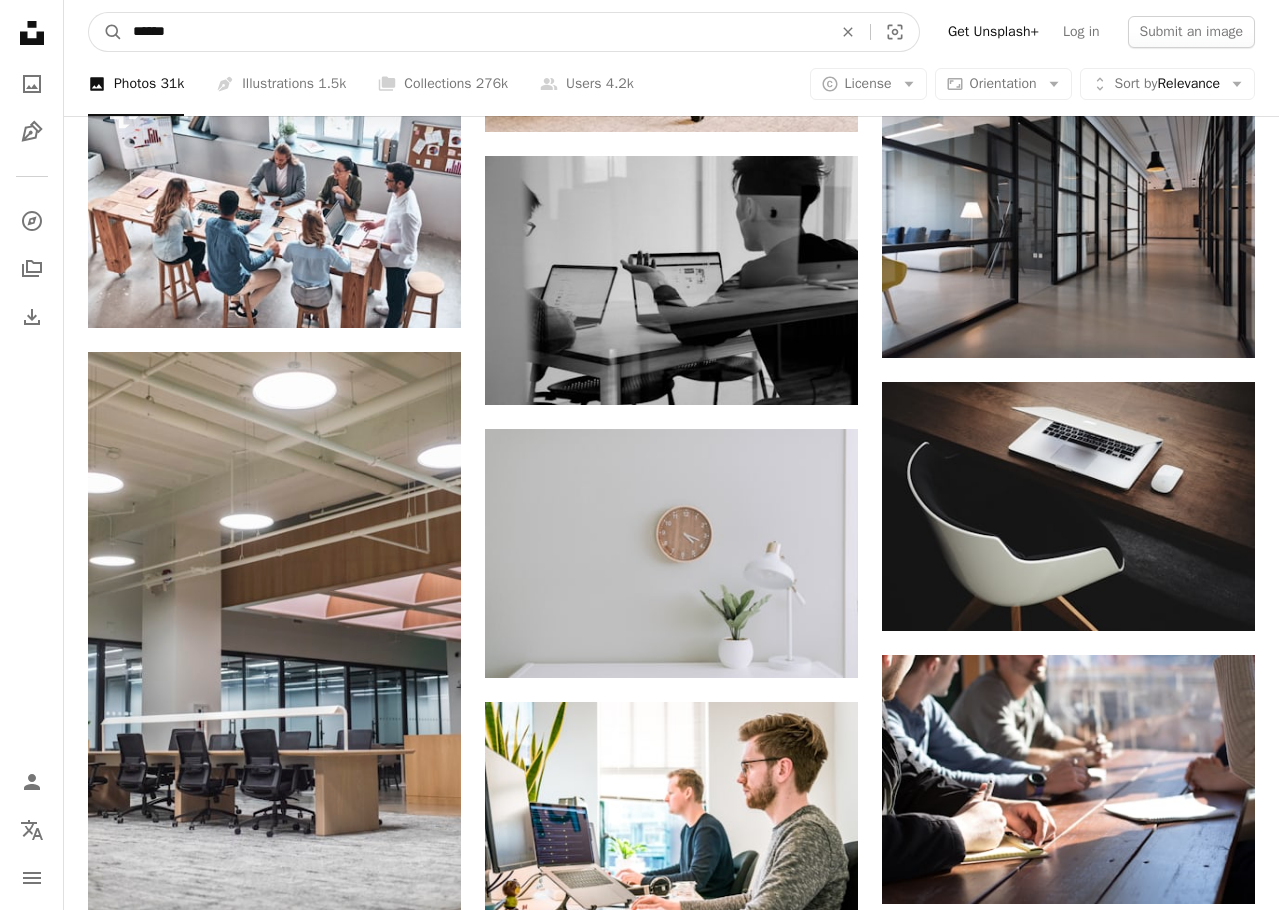 click on "******" at bounding box center [474, 32] 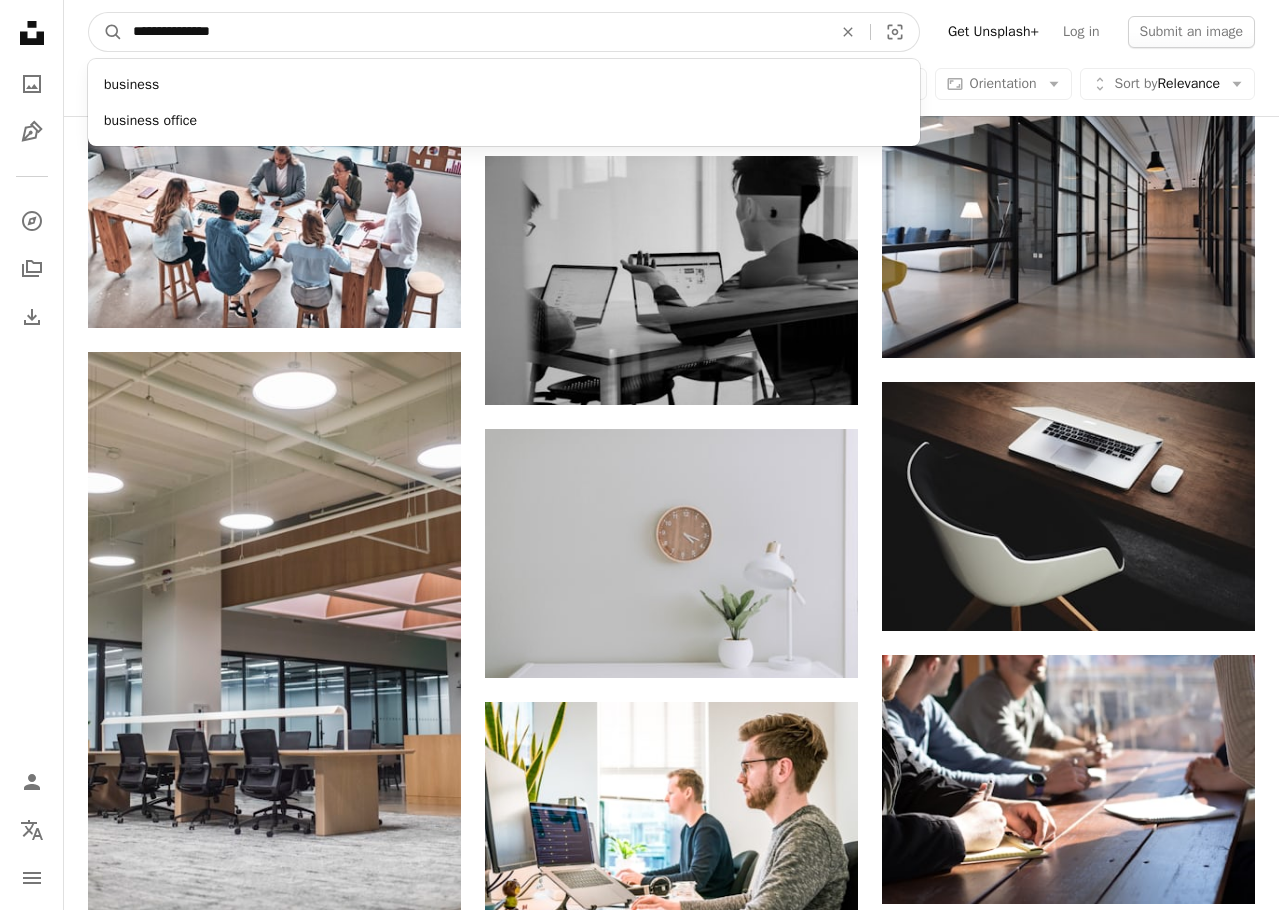 type on "**********" 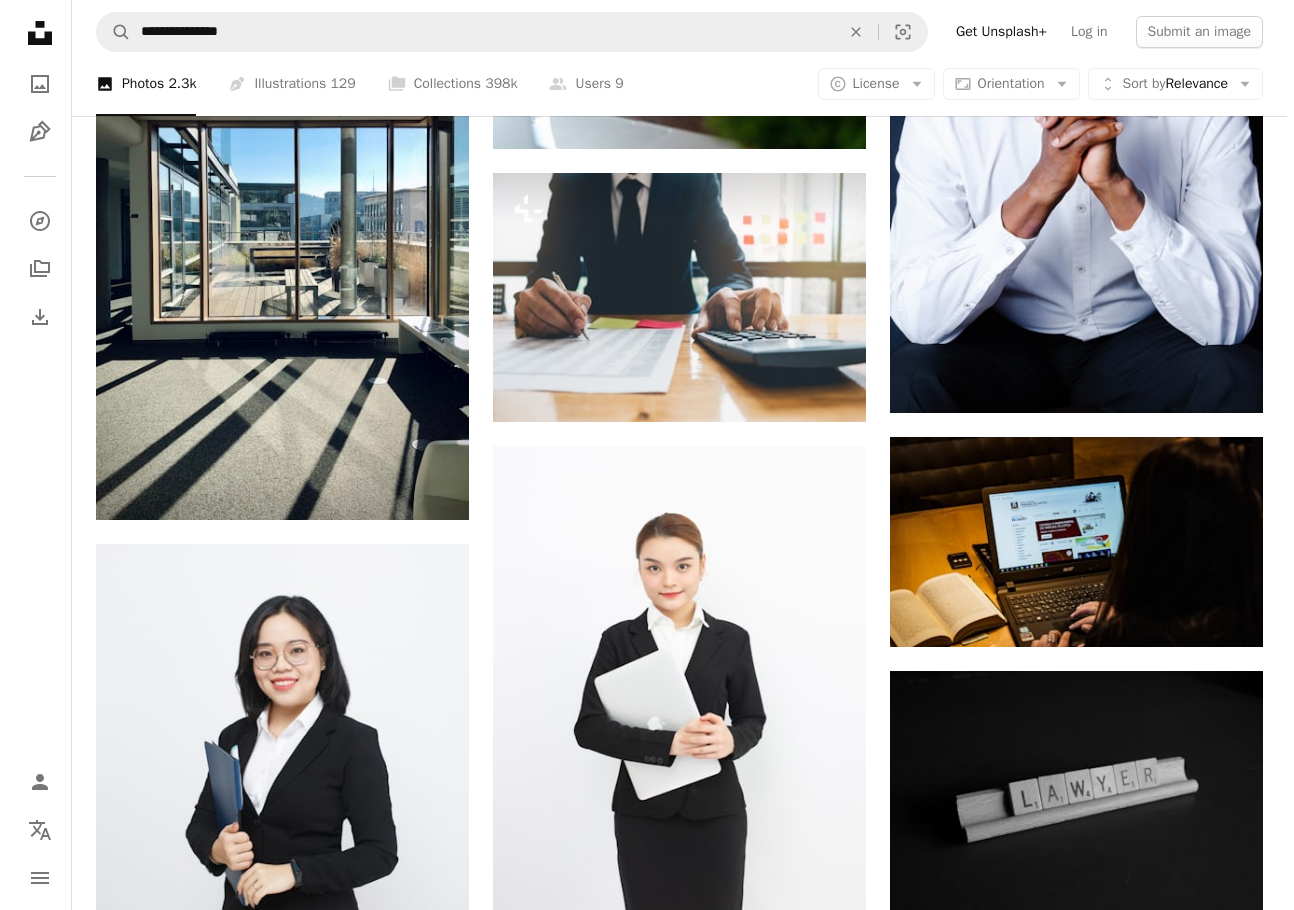 scroll, scrollTop: 0, scrollLeft: 0, axis: both 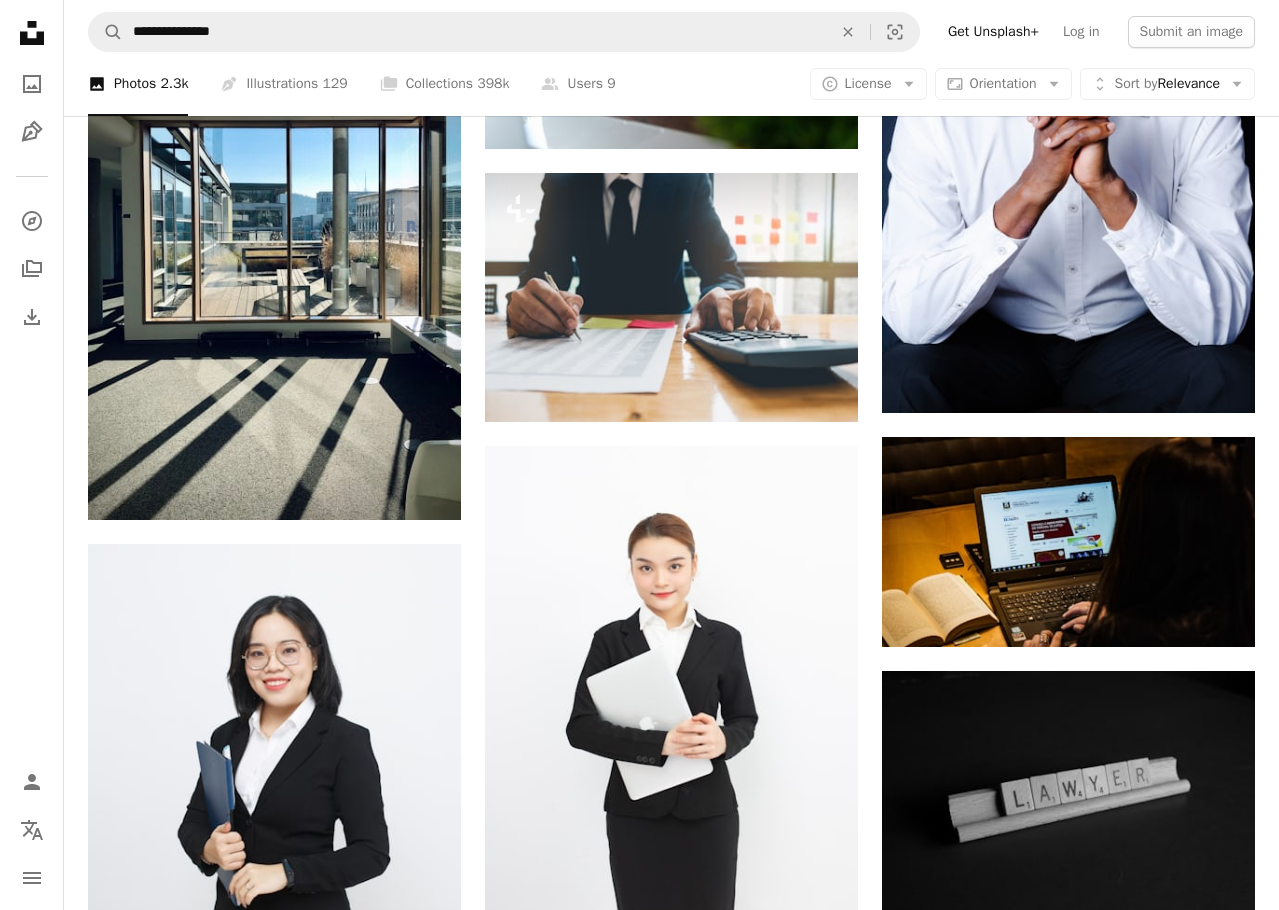 click at bounding box center [274, -596] 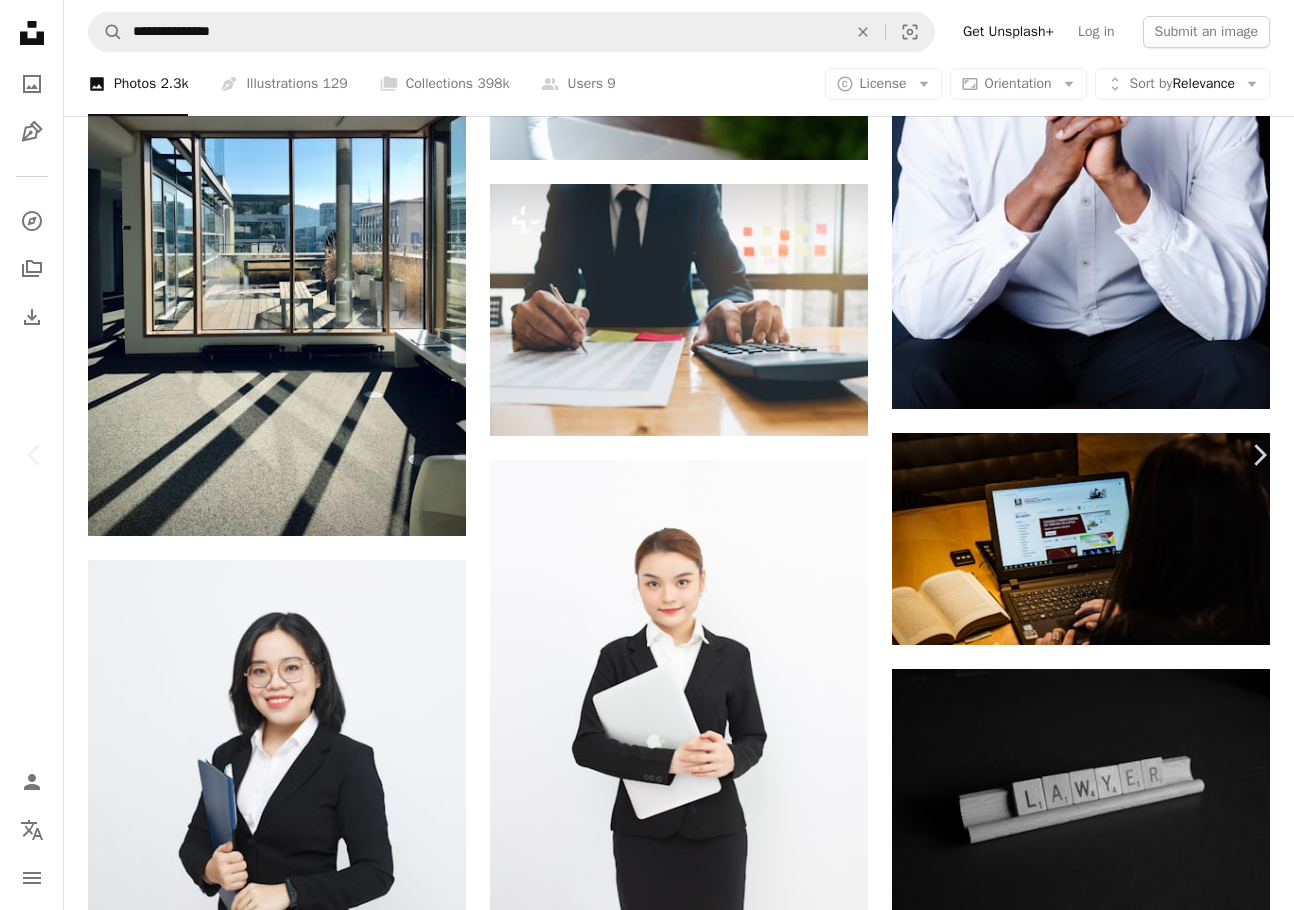 scroll, scrollTop: 3600, scrollLeft: 0, axis: vertical 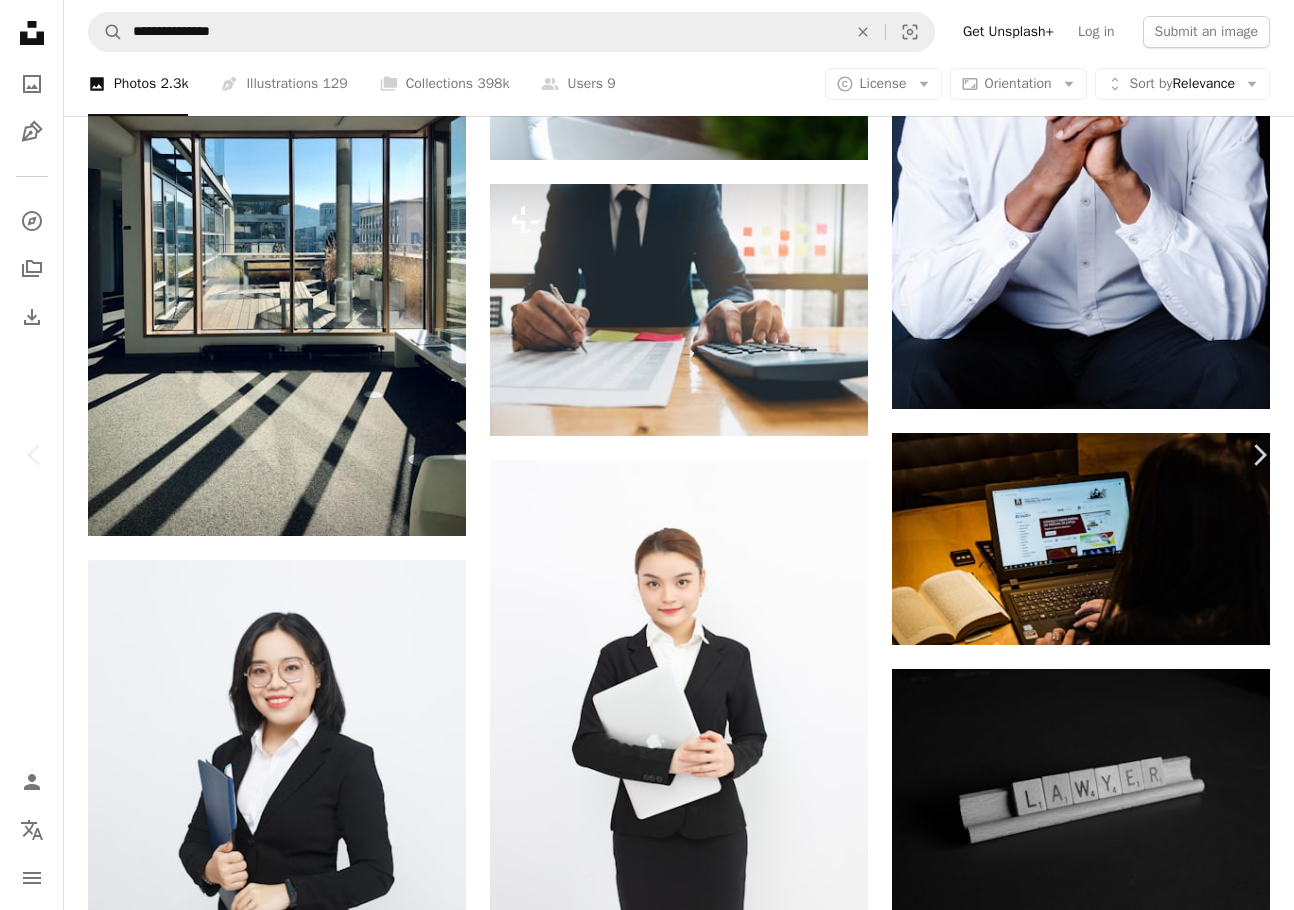 click on "Chevron left" at bounding box center [35, 455] 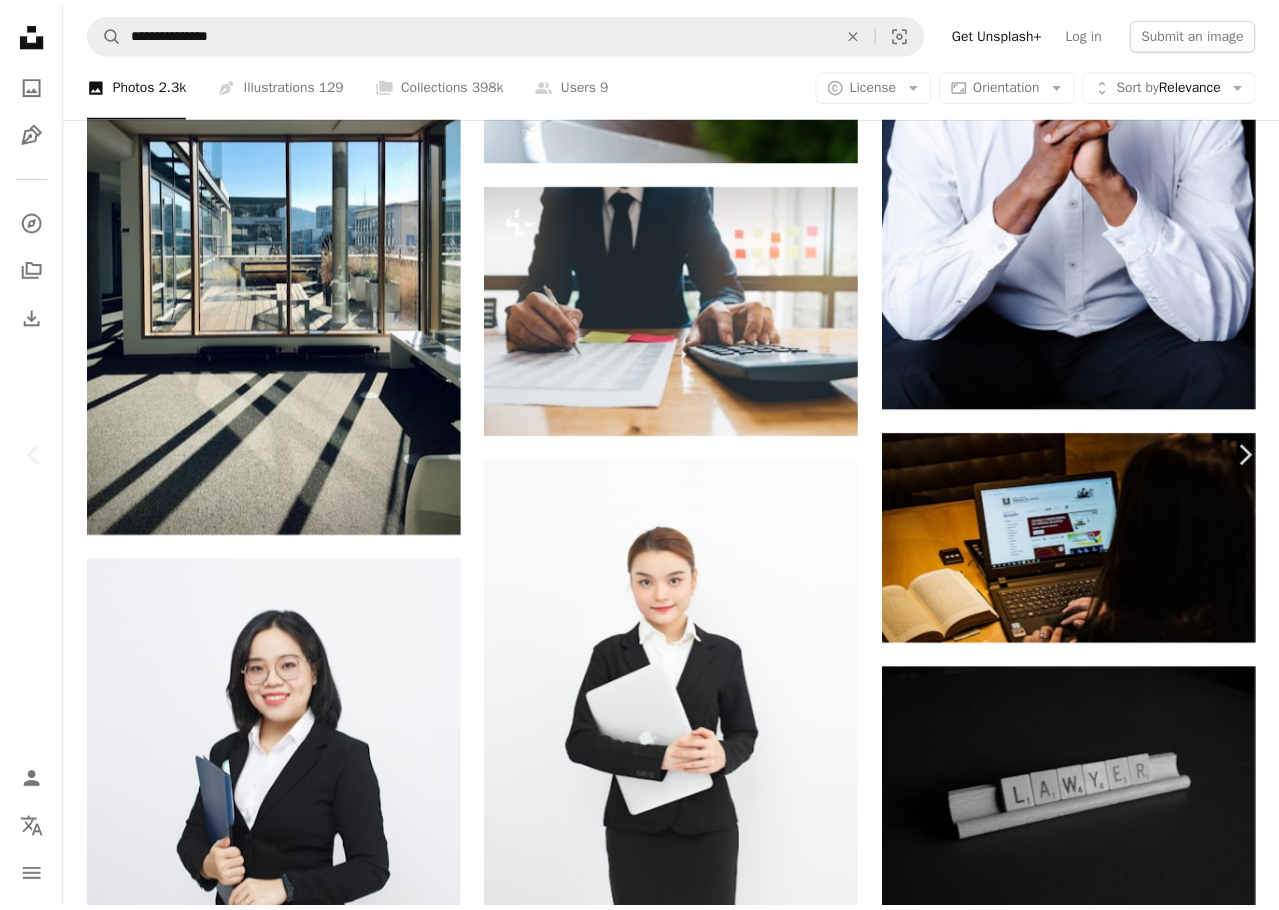 scroll, scrollTop: 4007, scrollLeft: 0, axis: vertical 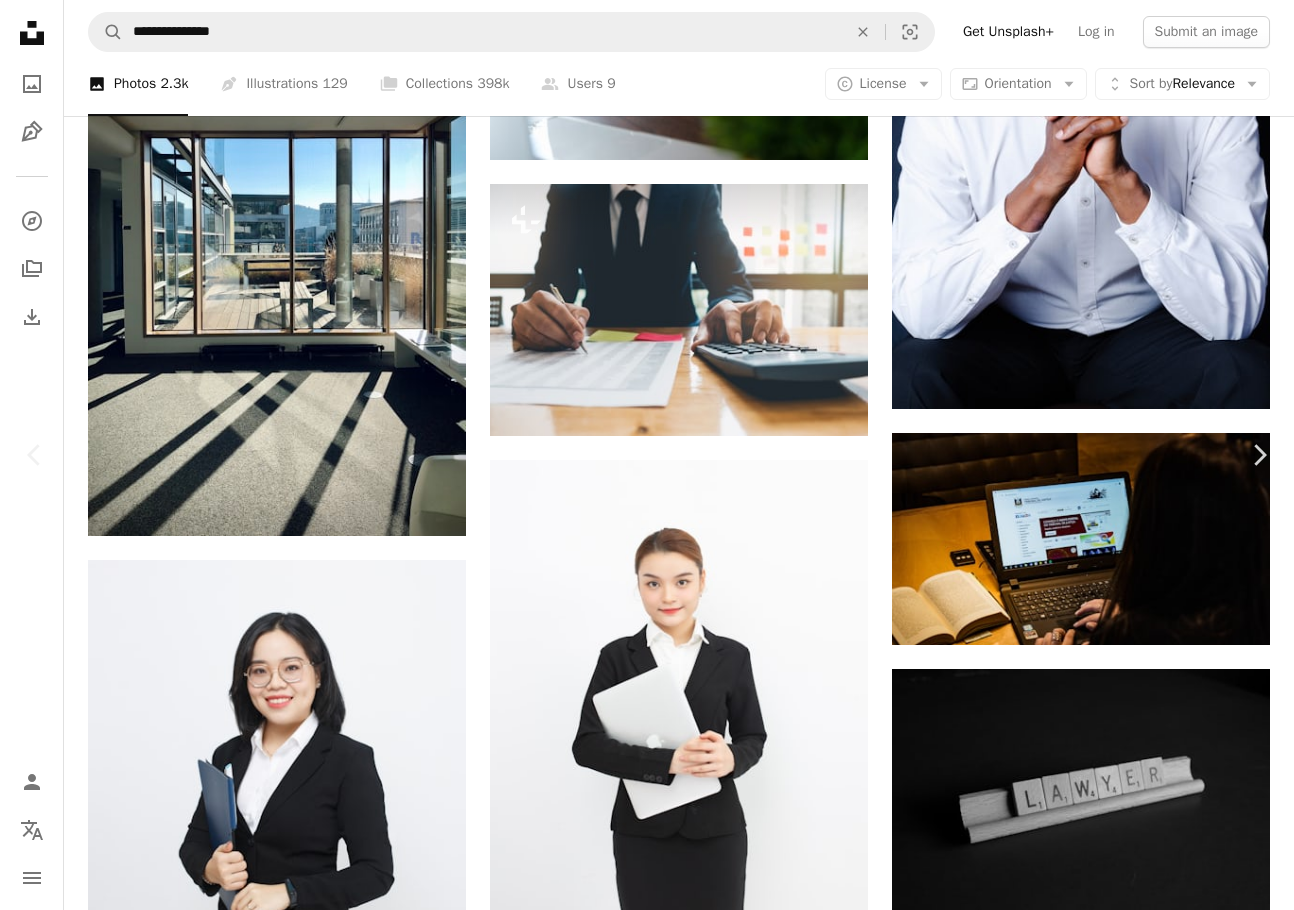 click on "An X shape Chevron left Chevron right Getty Images For Unsplash+ A heart A plus sign A lock Download Zoom in A forward-right arrow Share More Actions Calendar outlined Published on [DATE], [YEAR] Safety Licensed under the Unsplash+ License office business people thailand desk working lawyer advice signature corporate business subscription expertise concepts finance and economy human hand thai culture form filling businesswear formal businesswear Free pictures From this series Plus sign for Unsplash+ Related images Plus sign for Unsplash+ A heart A plus sign Getty Images For Unsplash+ A lock Download Plus sign for Unsplash+ A heart A plus sign Getty Images For Unsplash+ A lock Download Plus sign for Unsplash+ A heart A plus sign Getty Images For Unsplash+ A lock Download Plus sign for Unsplash+ A heart A plus sign Getty Images For Unsplash+ A lock Download Plus sign for Unsplash+ A heart A plus sign Getty Images For Unsplash+ A lock Download Plus sign for Unsplash+ A heart A plus sign Getty Images" at bounding box center (647, 4142) 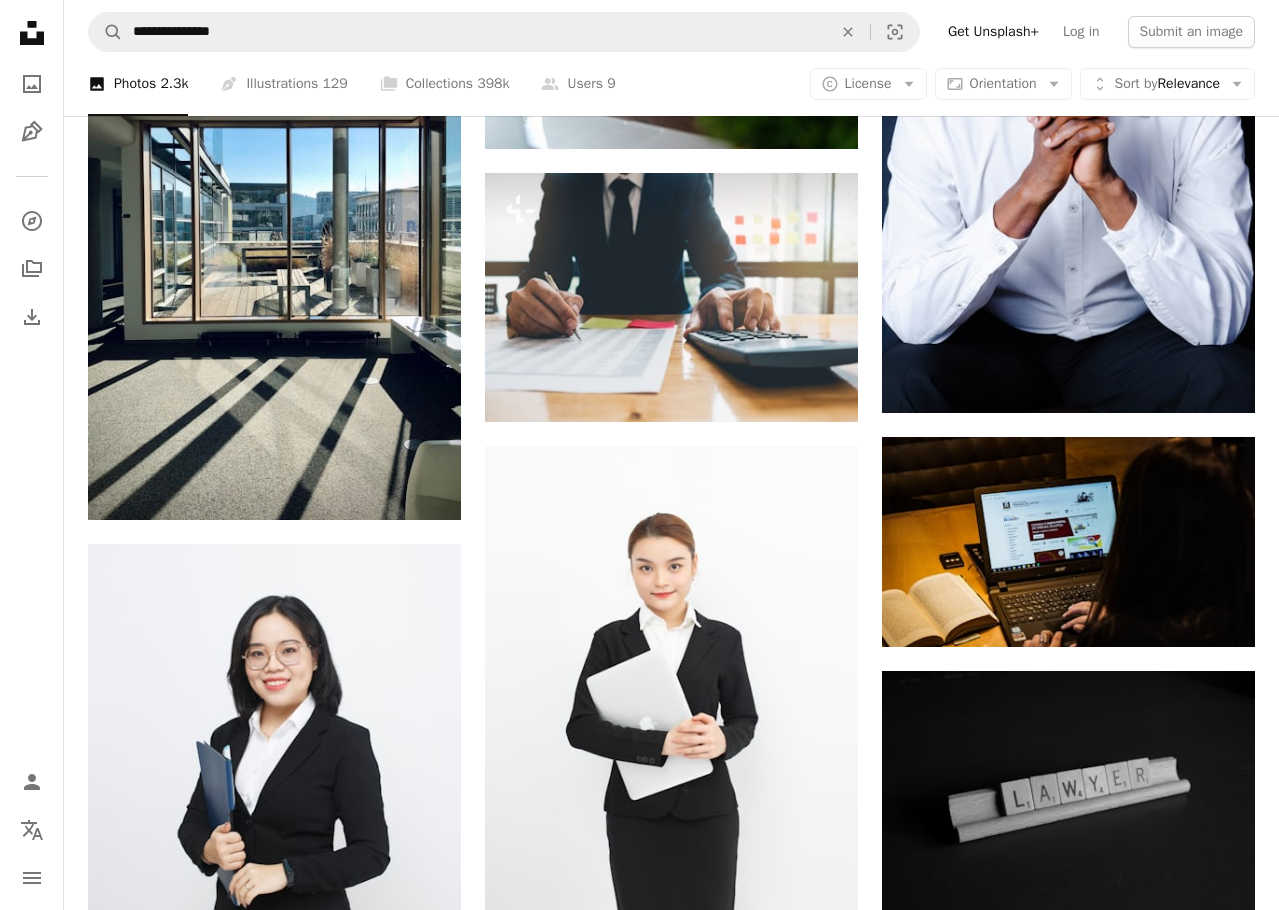 scroll, scrollTop: 2200, scrollLeft: 0, axis: vertical 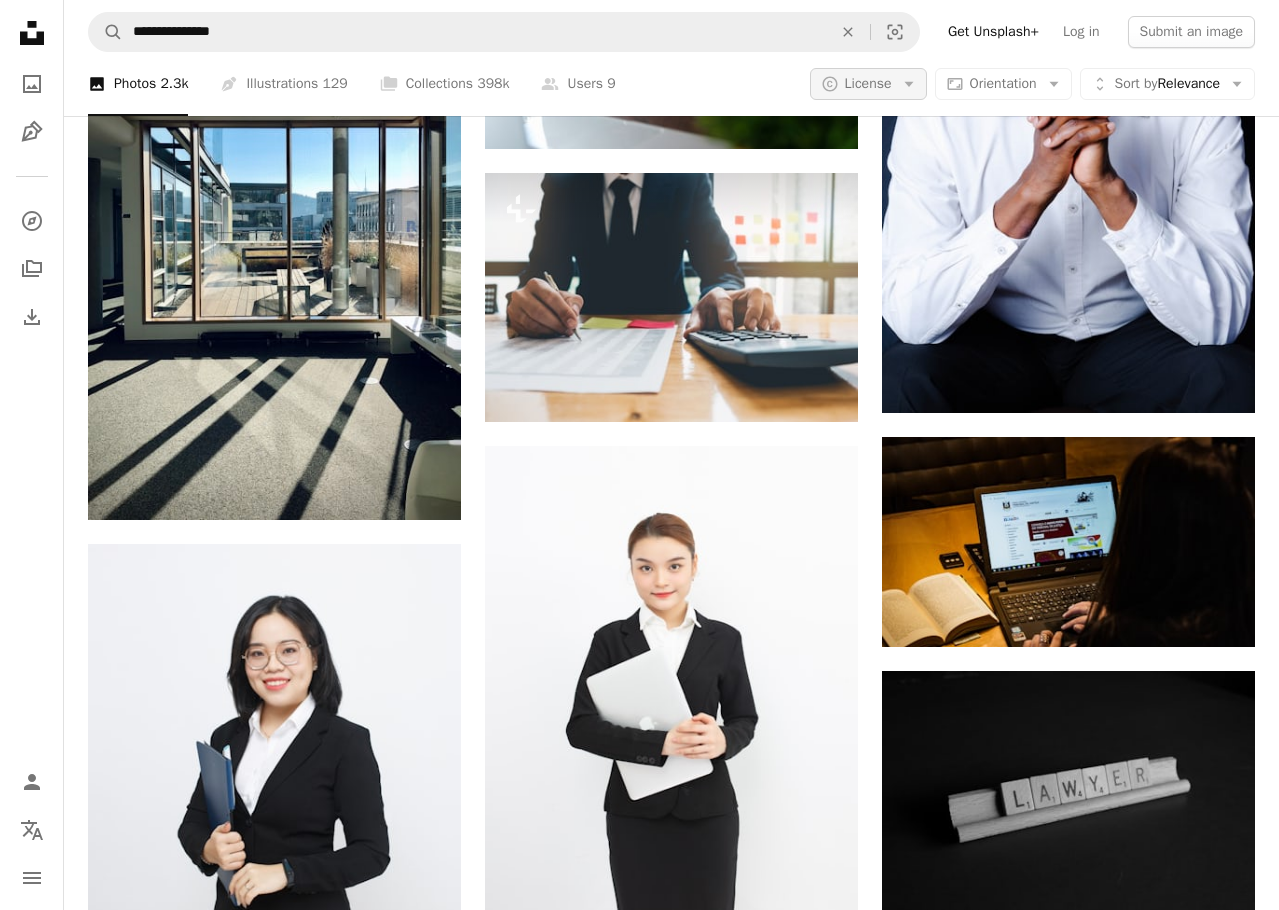 click on "Arrow down" 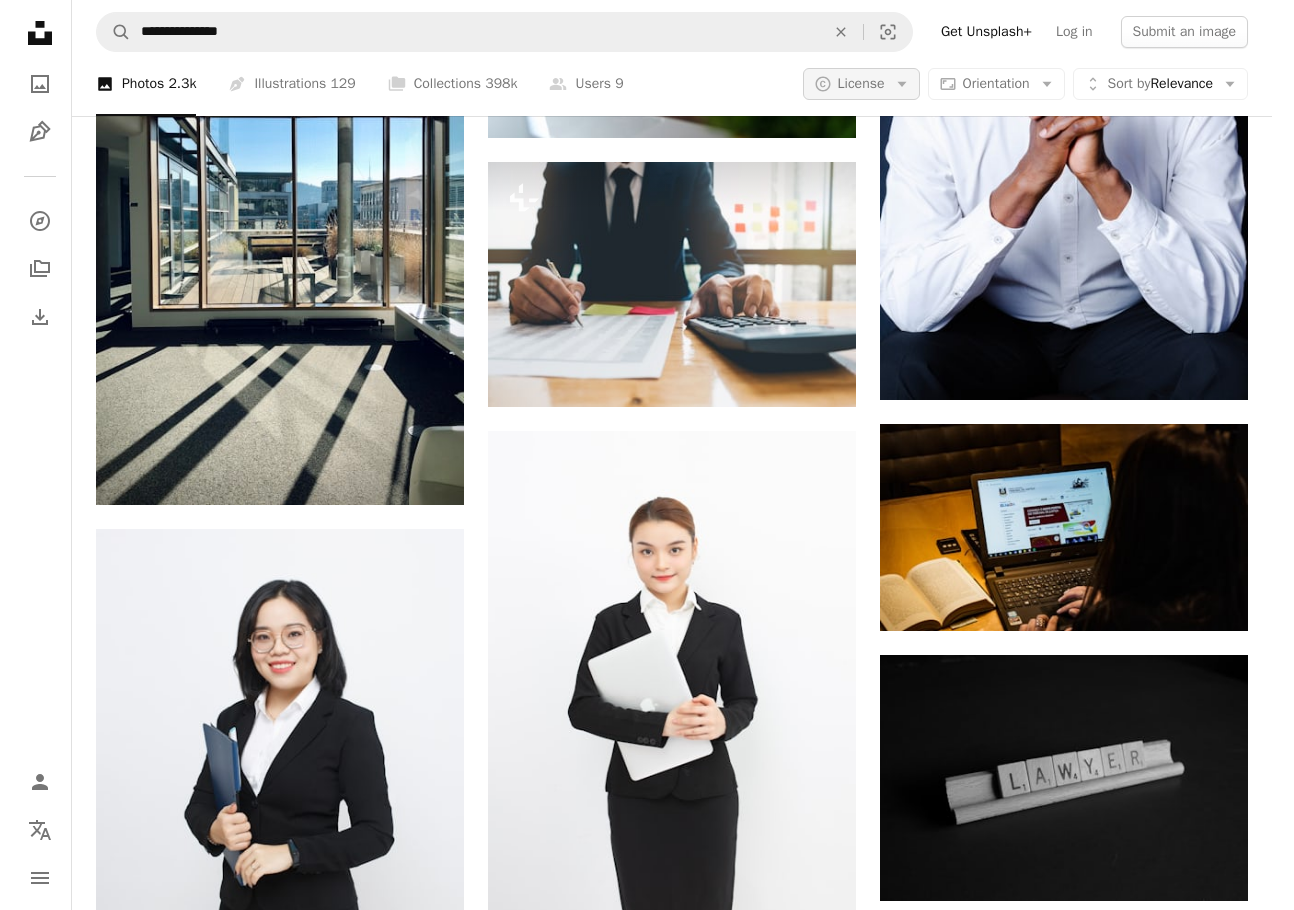 scroll, scrollTop: 0, scrollLeft: 0, axis: both 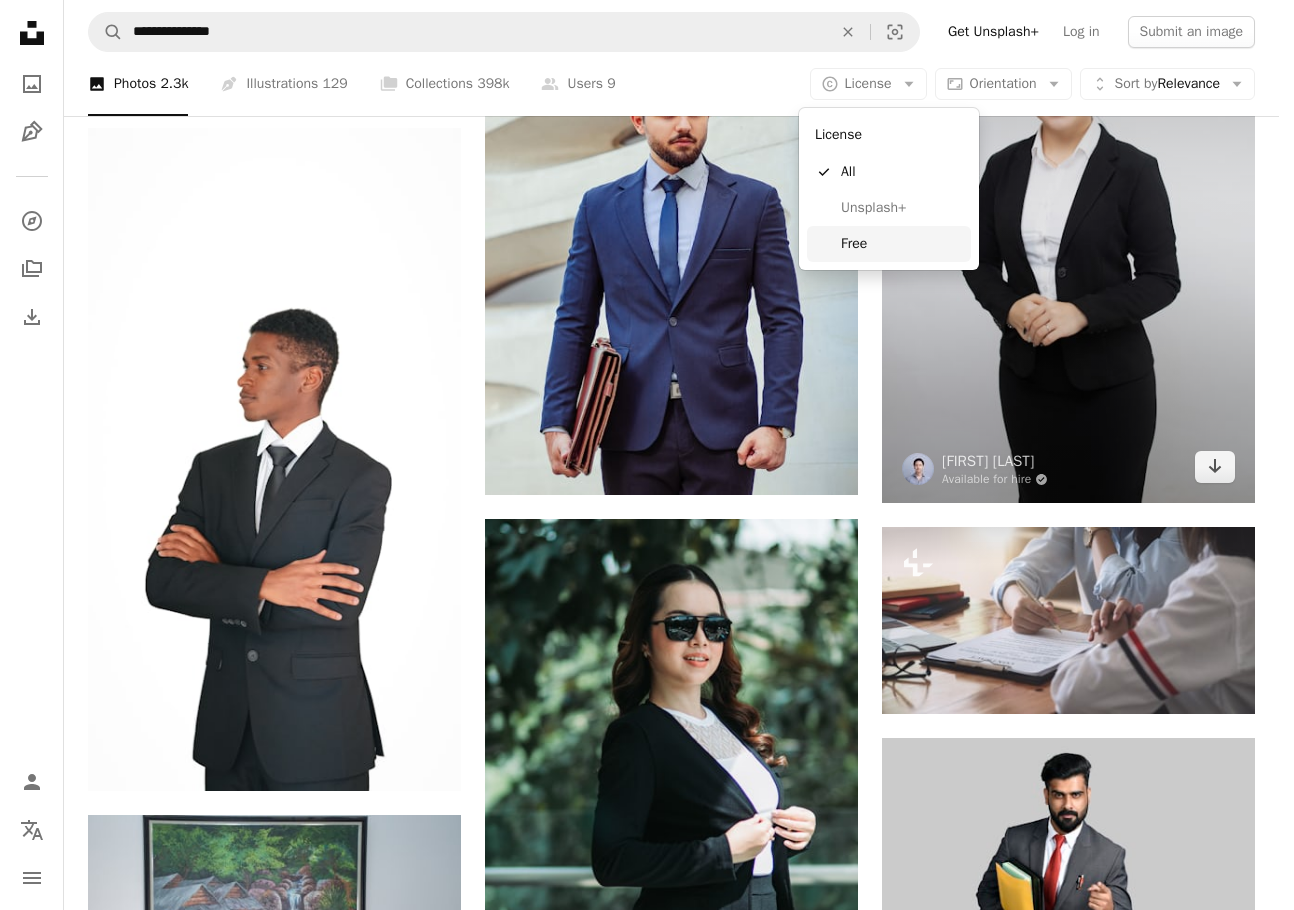 click on "Free" at bounding box center [902, 244] 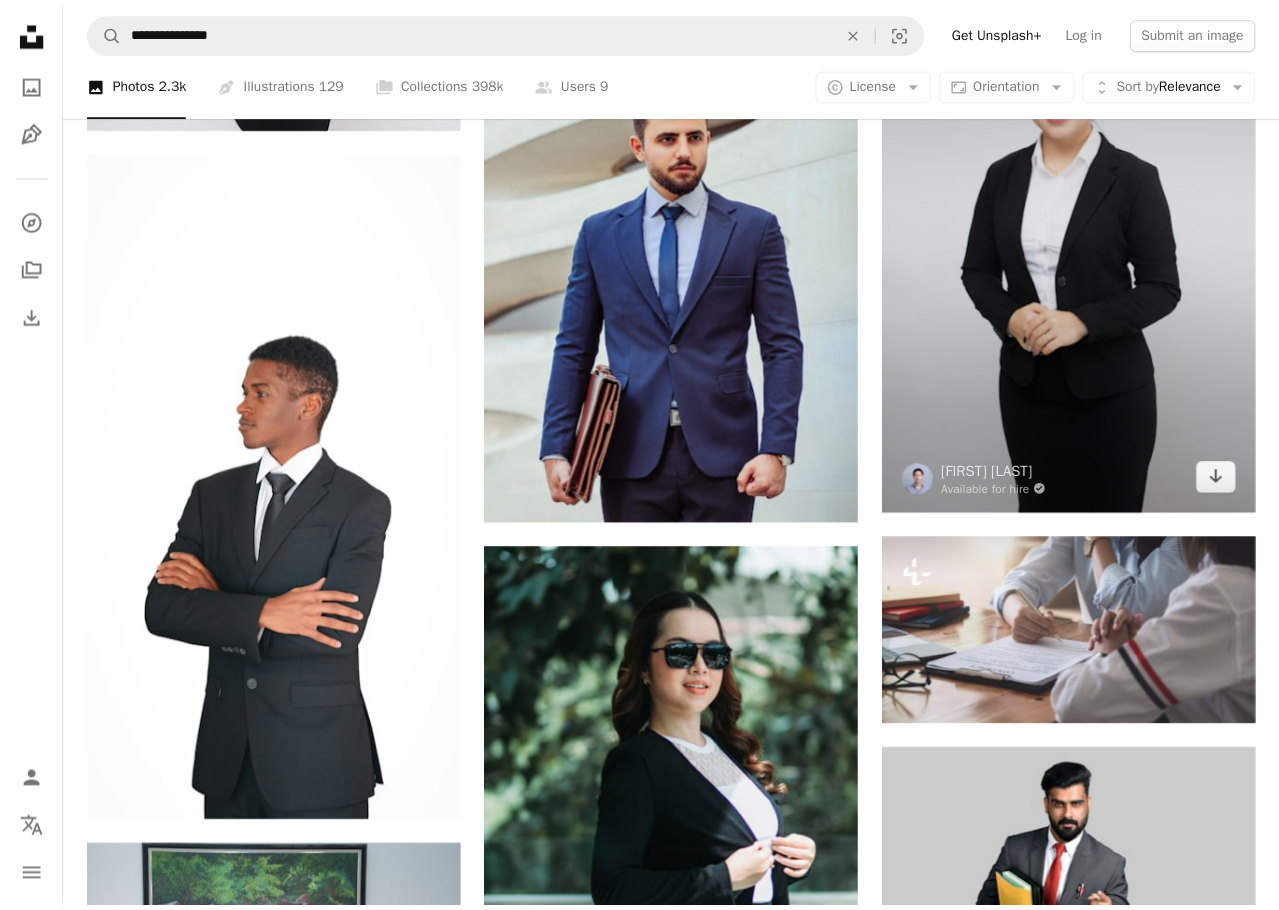 scroll, scrollTop: 0, scrollLeft: 0, axis: both 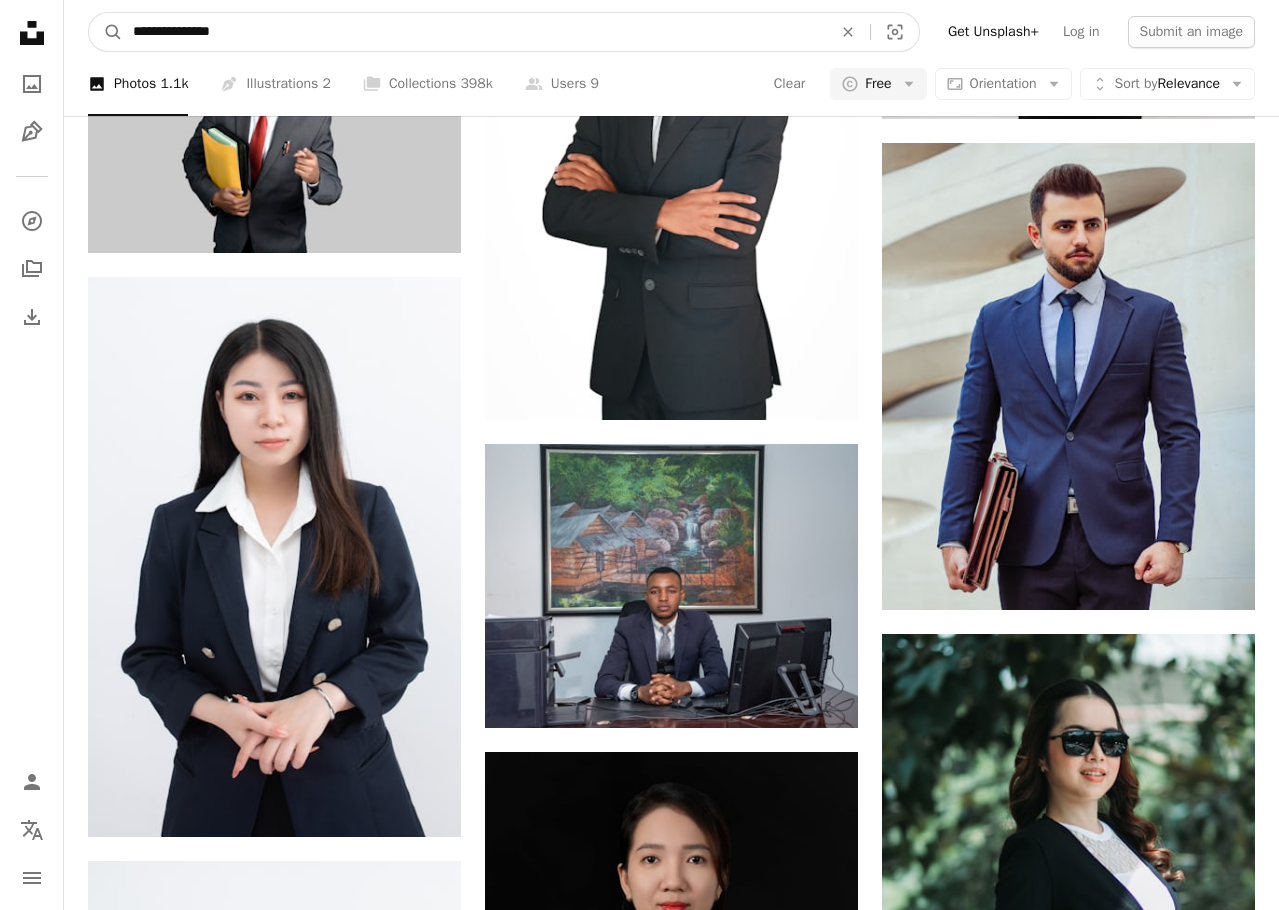 click on "**********" at bounding box center (474, 32) 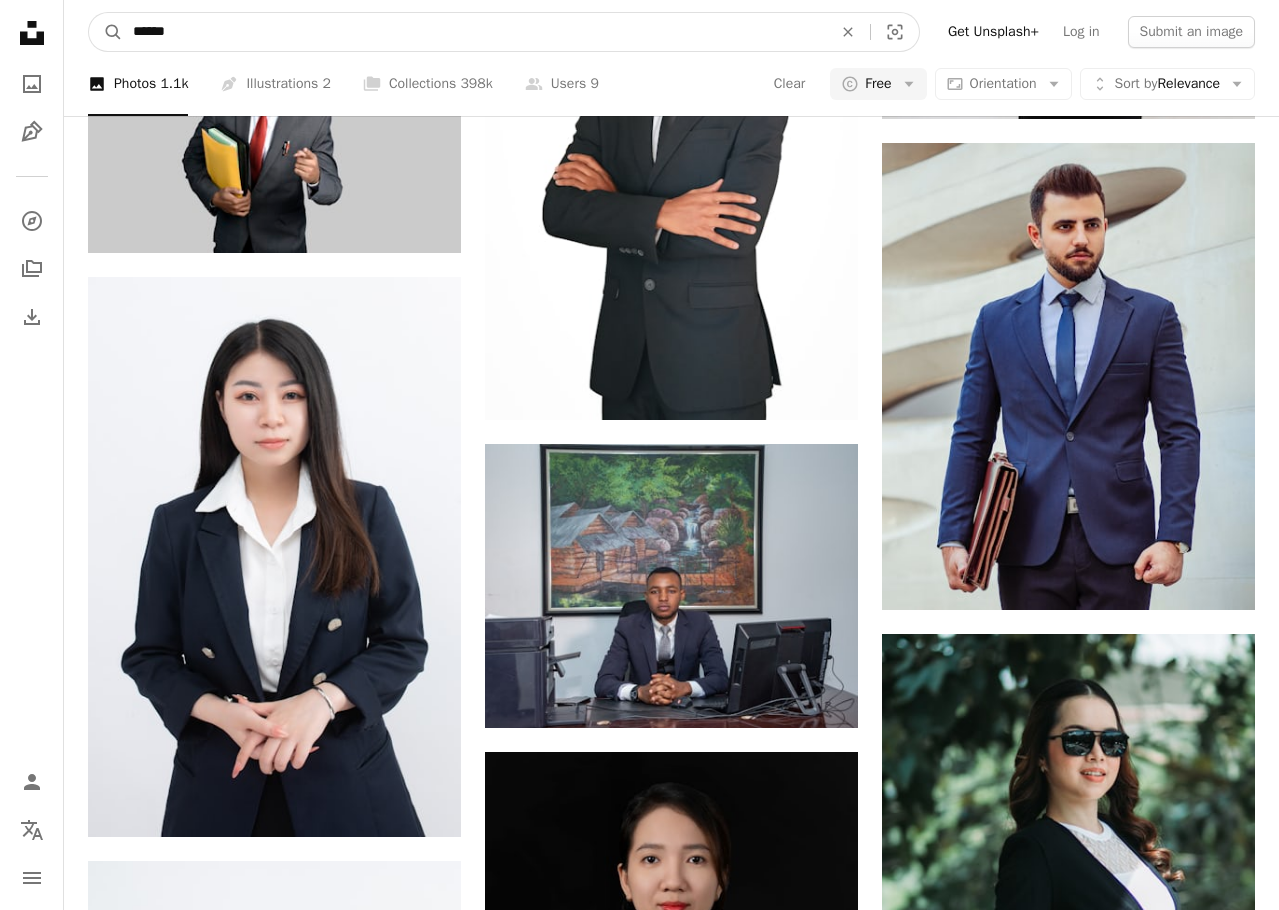 click on "A magnifying glass" at bounding box center (106, 32) 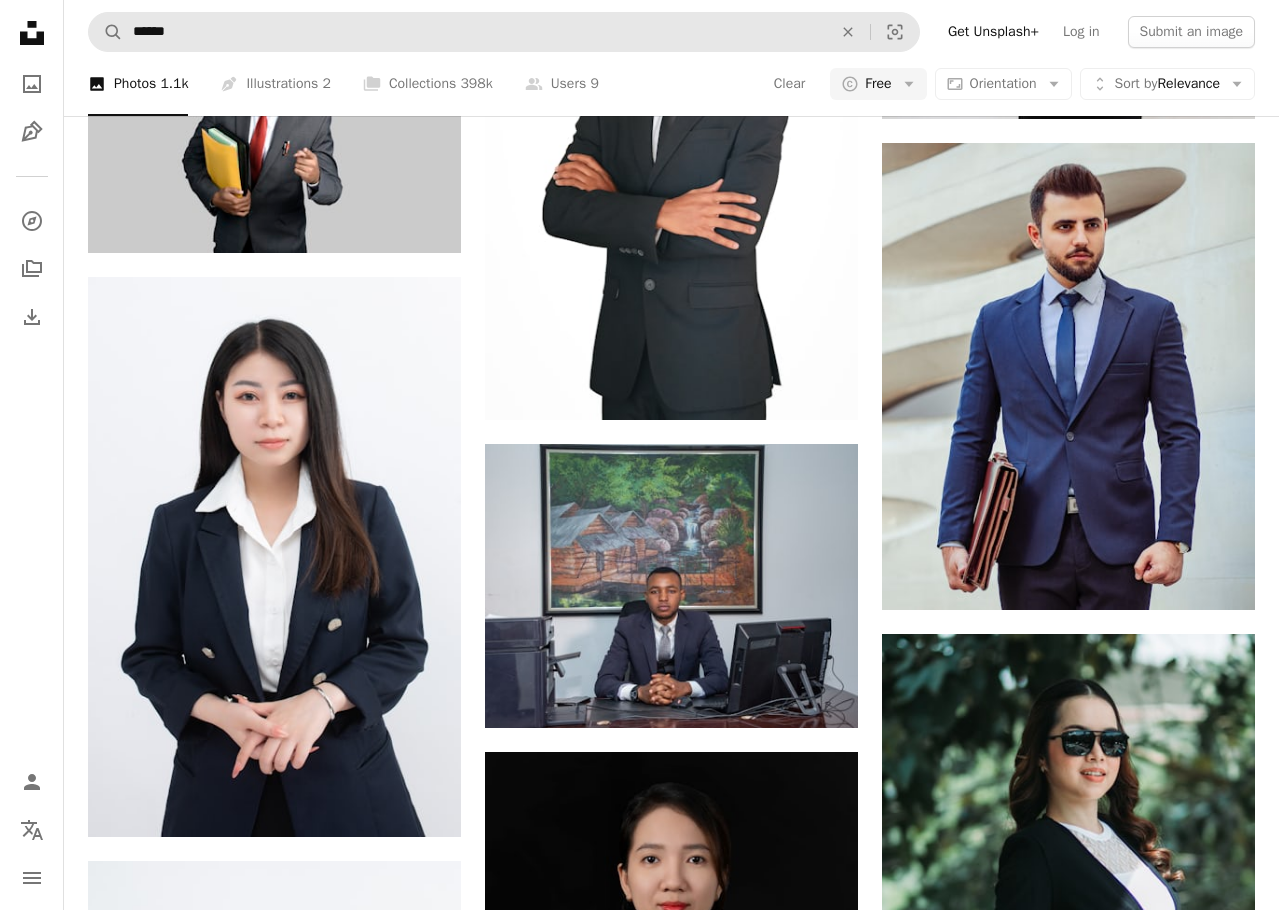 scroll, scrollTop: 0, scrollLeft: 0, axis: both 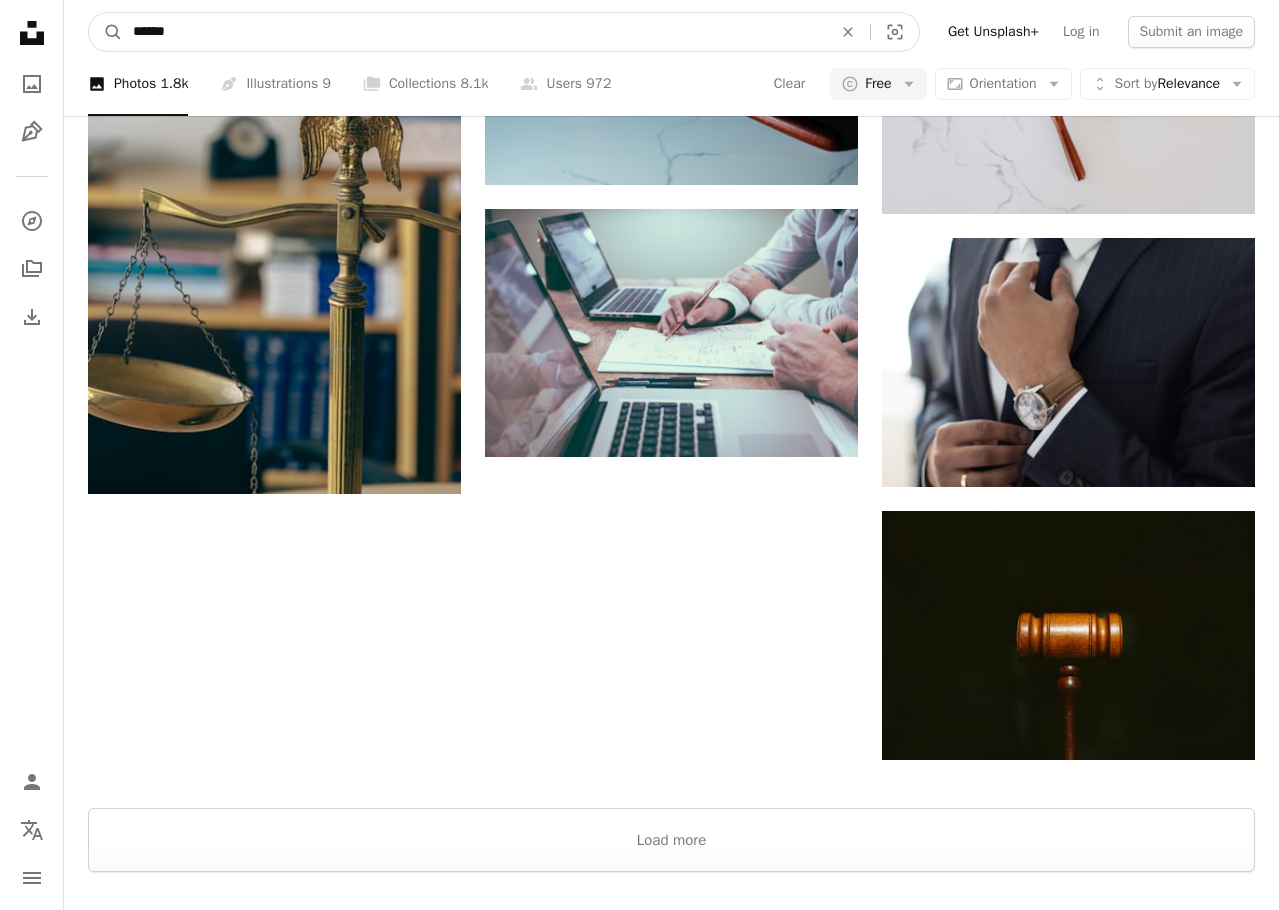 click on "******" at bounding box center (474, 32) 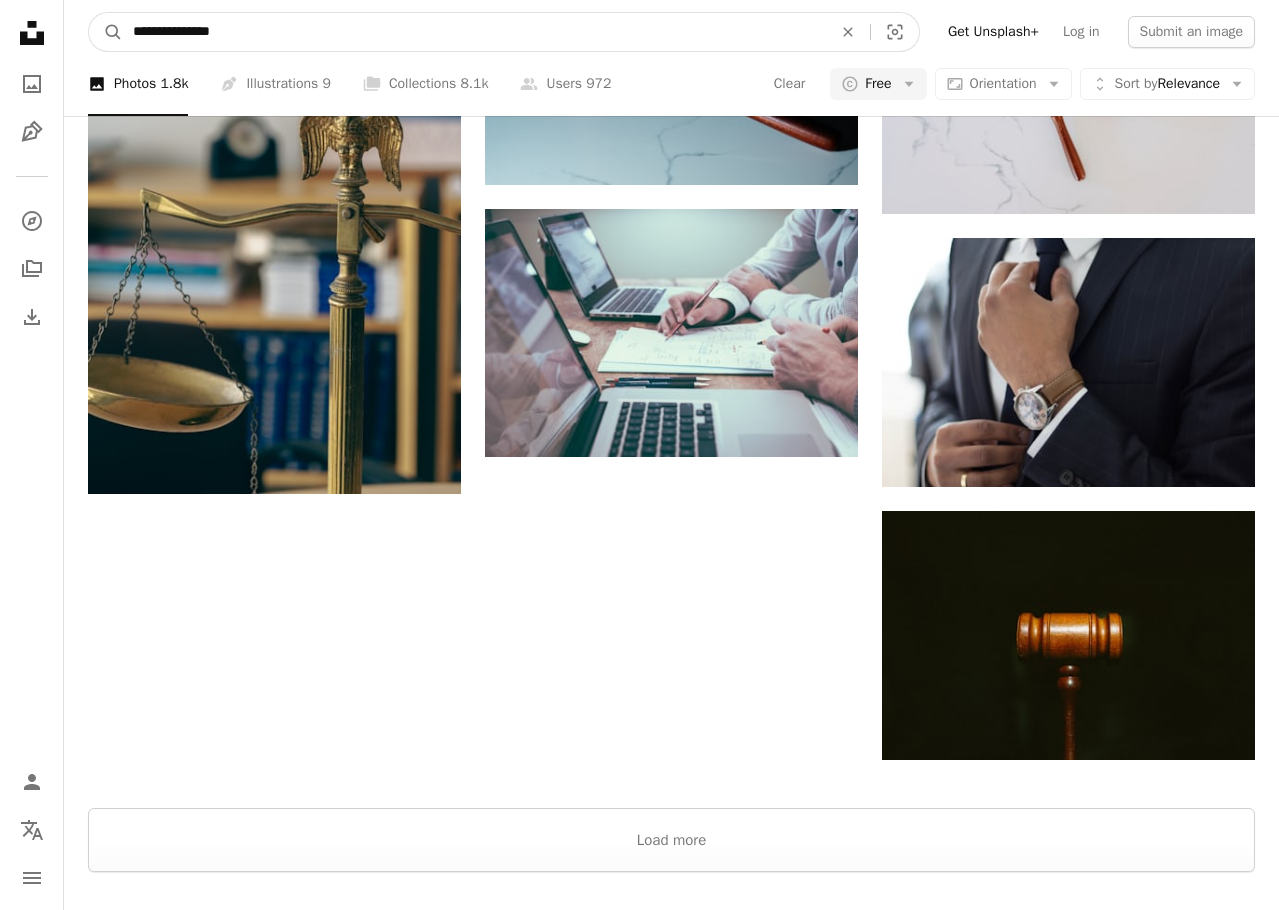 type on "**********" 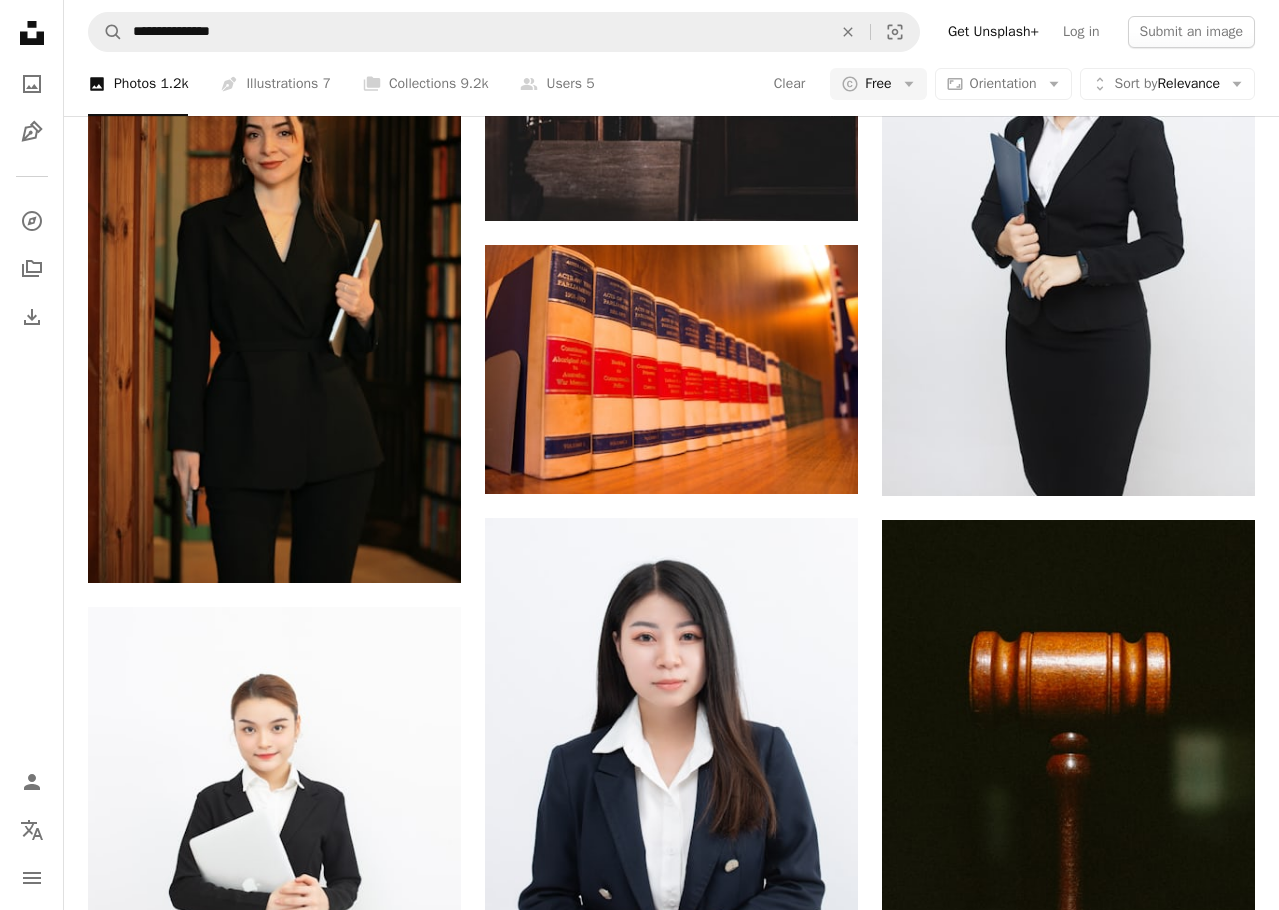 scroll, scrollTop: 1200, scrollLeft: 0, axis: vertical 